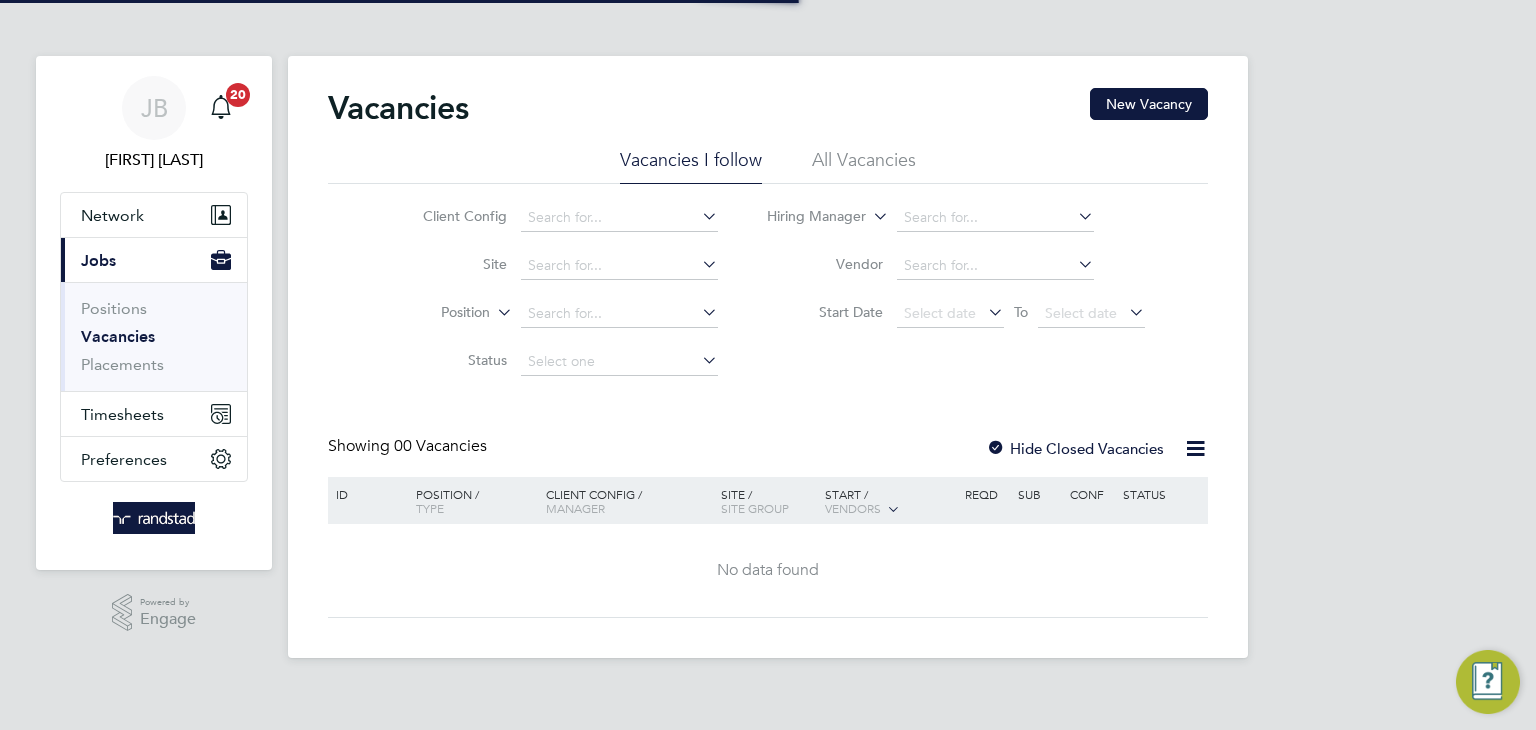 scroll, scrollTop: 0, scrollLeft: 0, axis: both 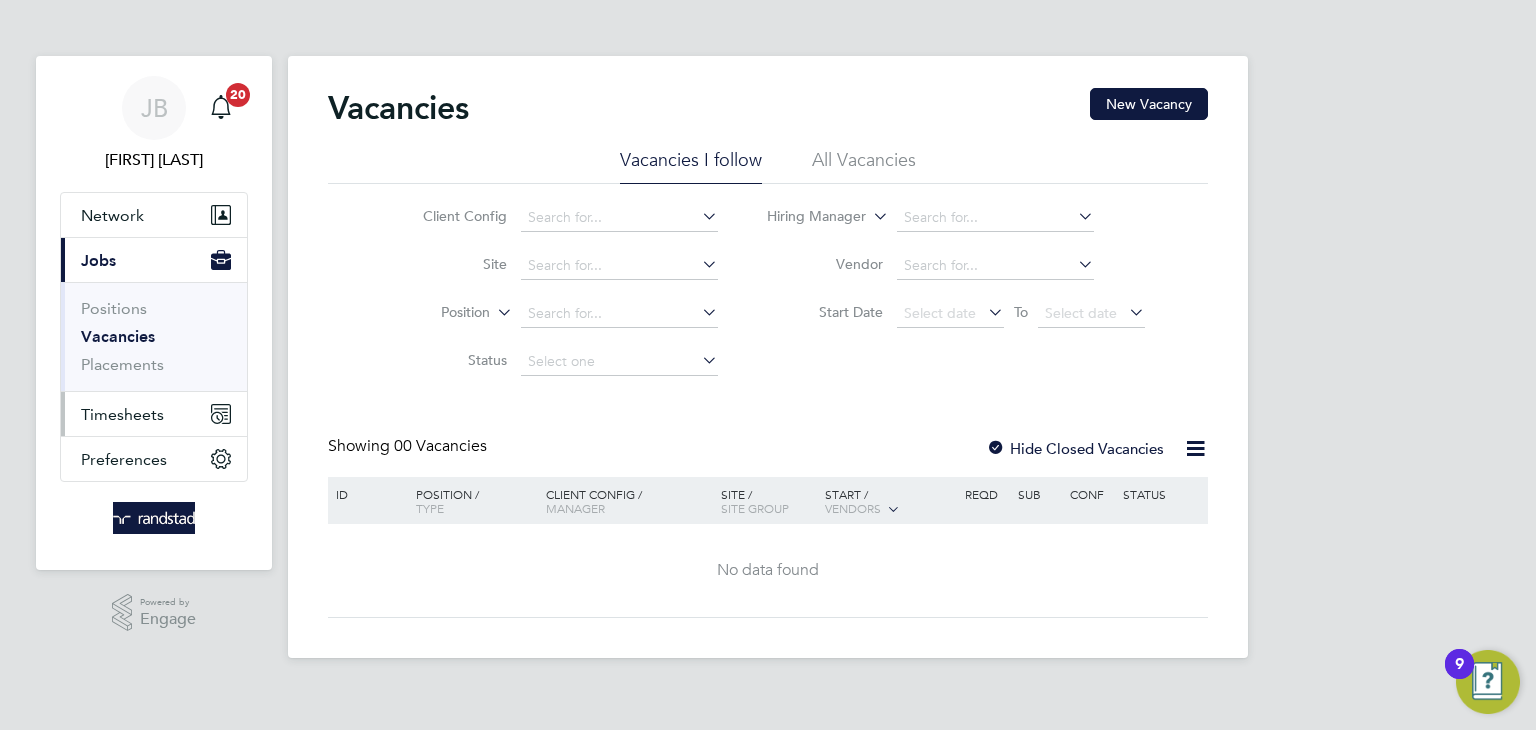 click on "Timesheets" at bounding box center (122, 414) 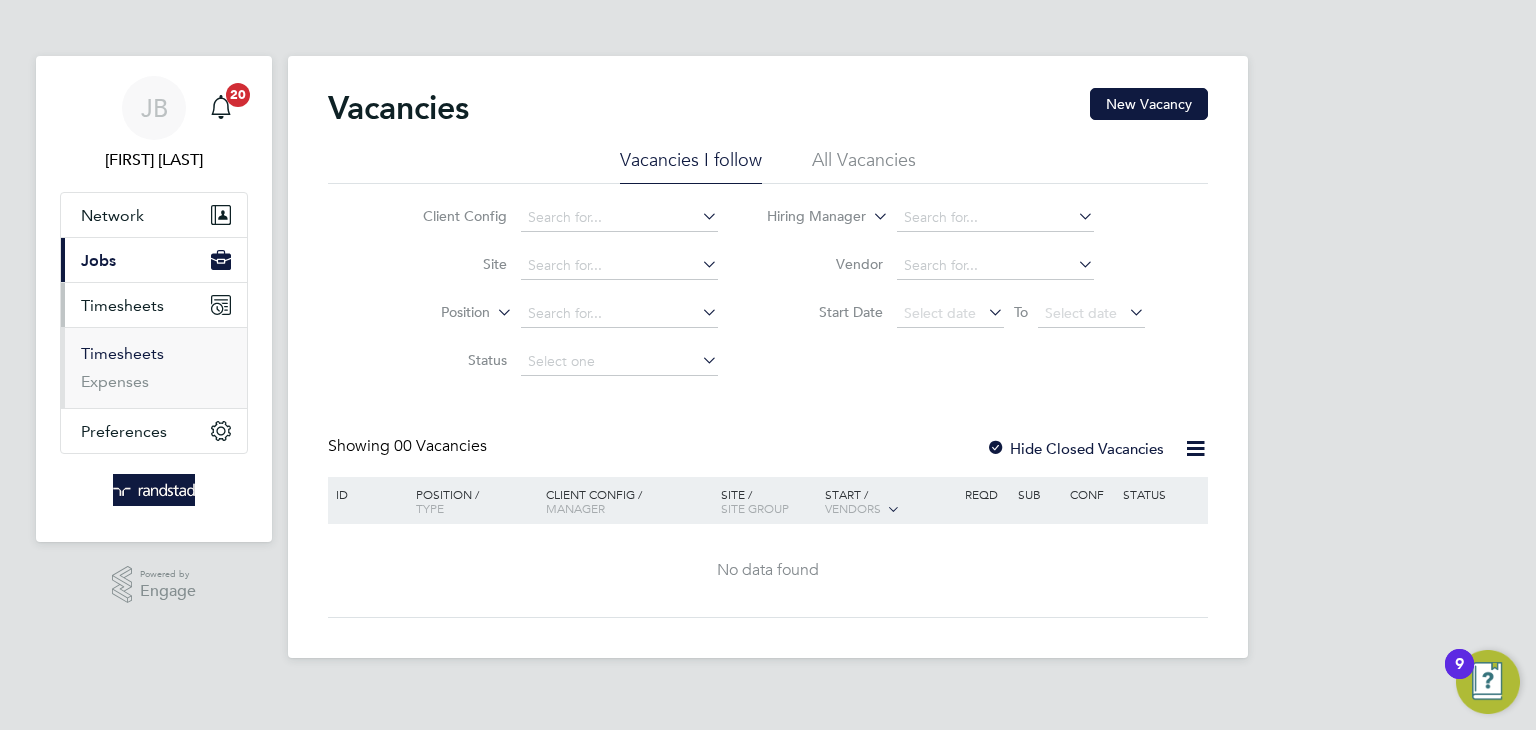 click on "Timesheets" at bounding box center [122, 353] 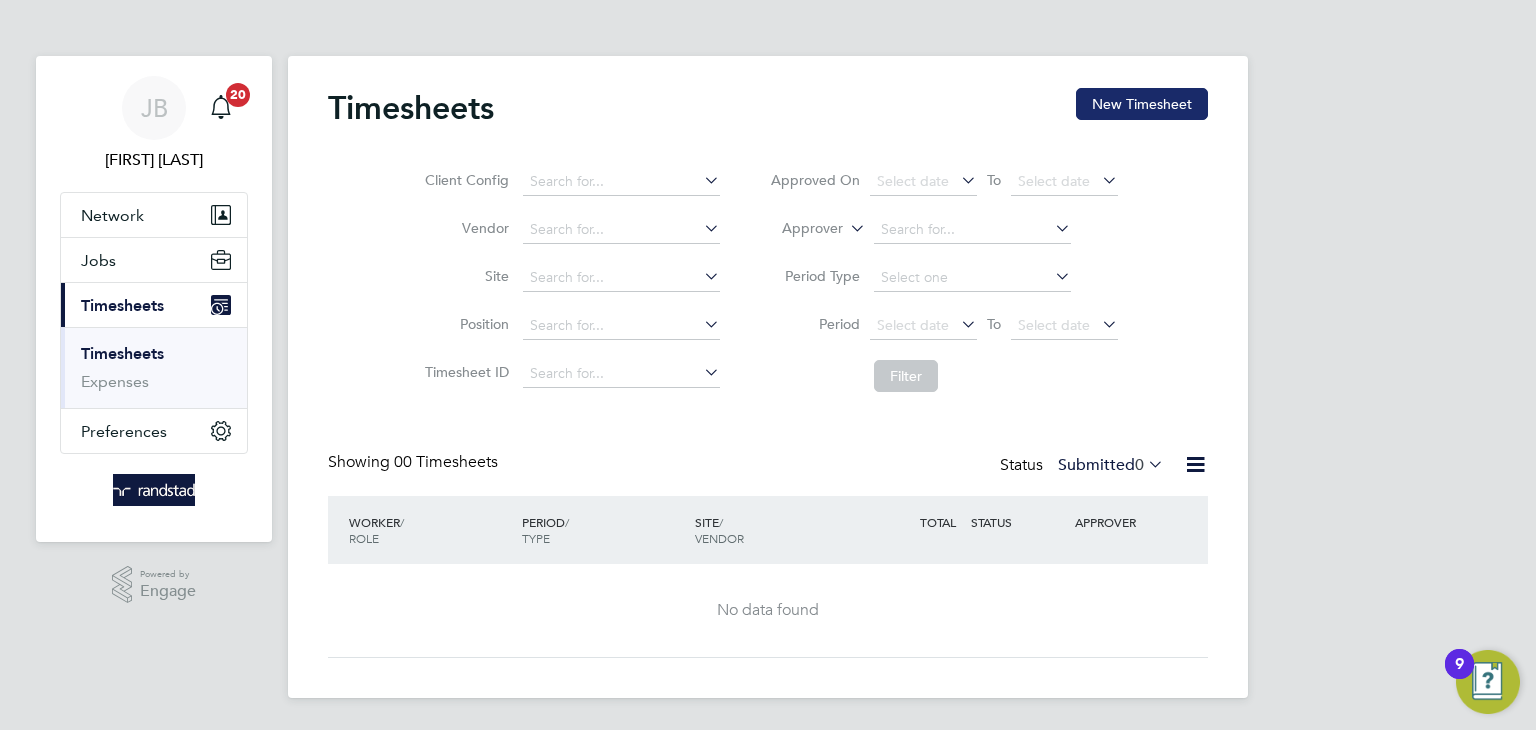 click on "New Timesheet" 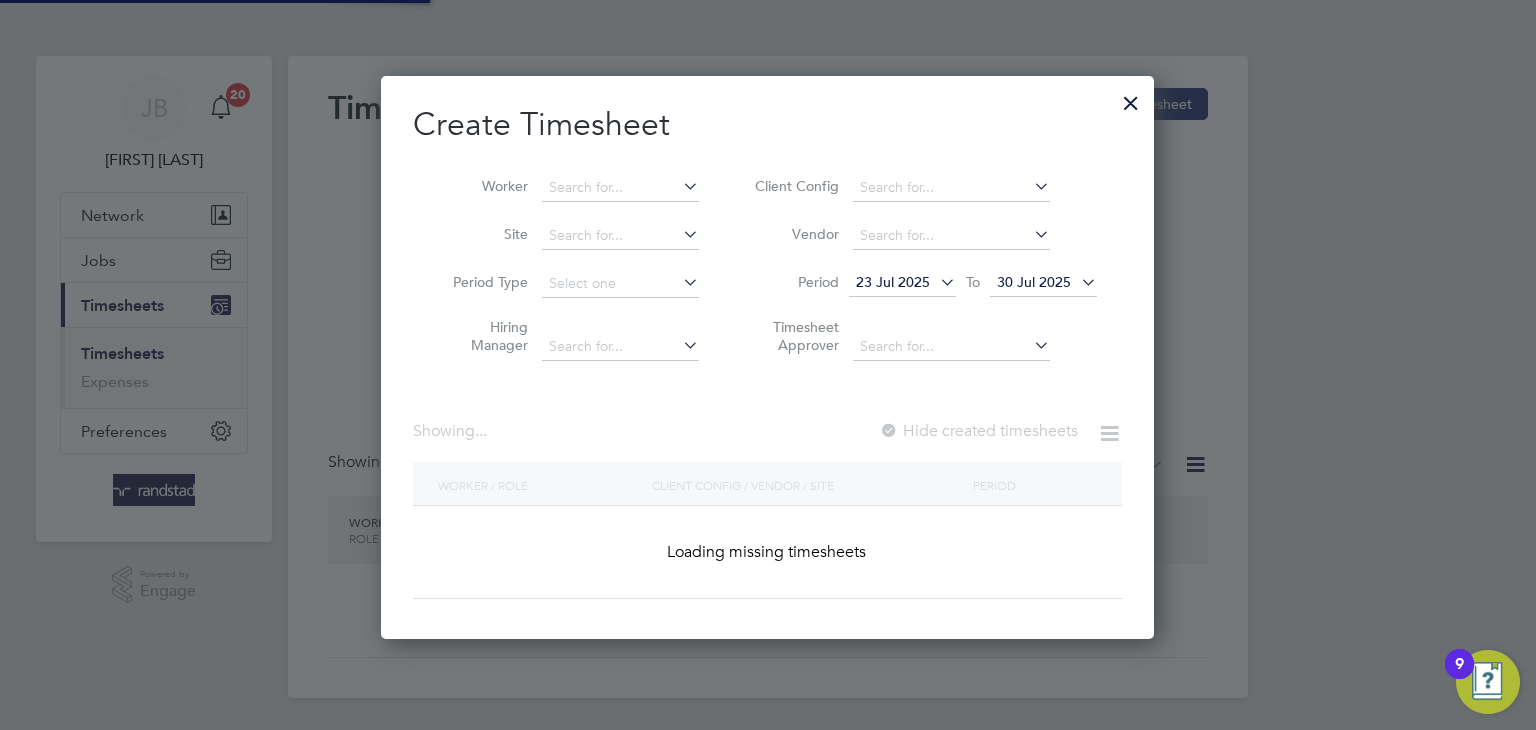 scroll, scrollTop: 10, scrollLeft: 10, axis: both 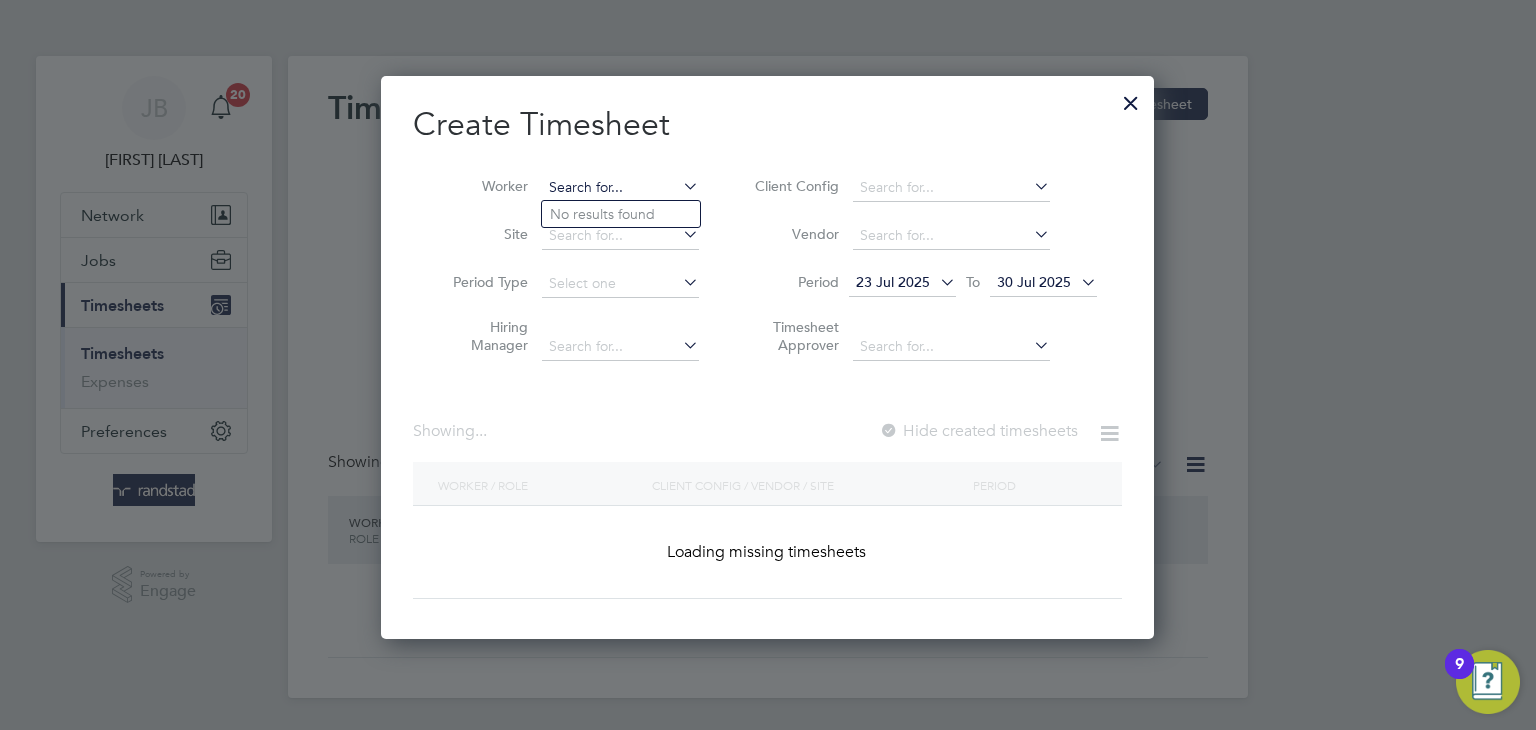 click at bounding box center [620, 188] 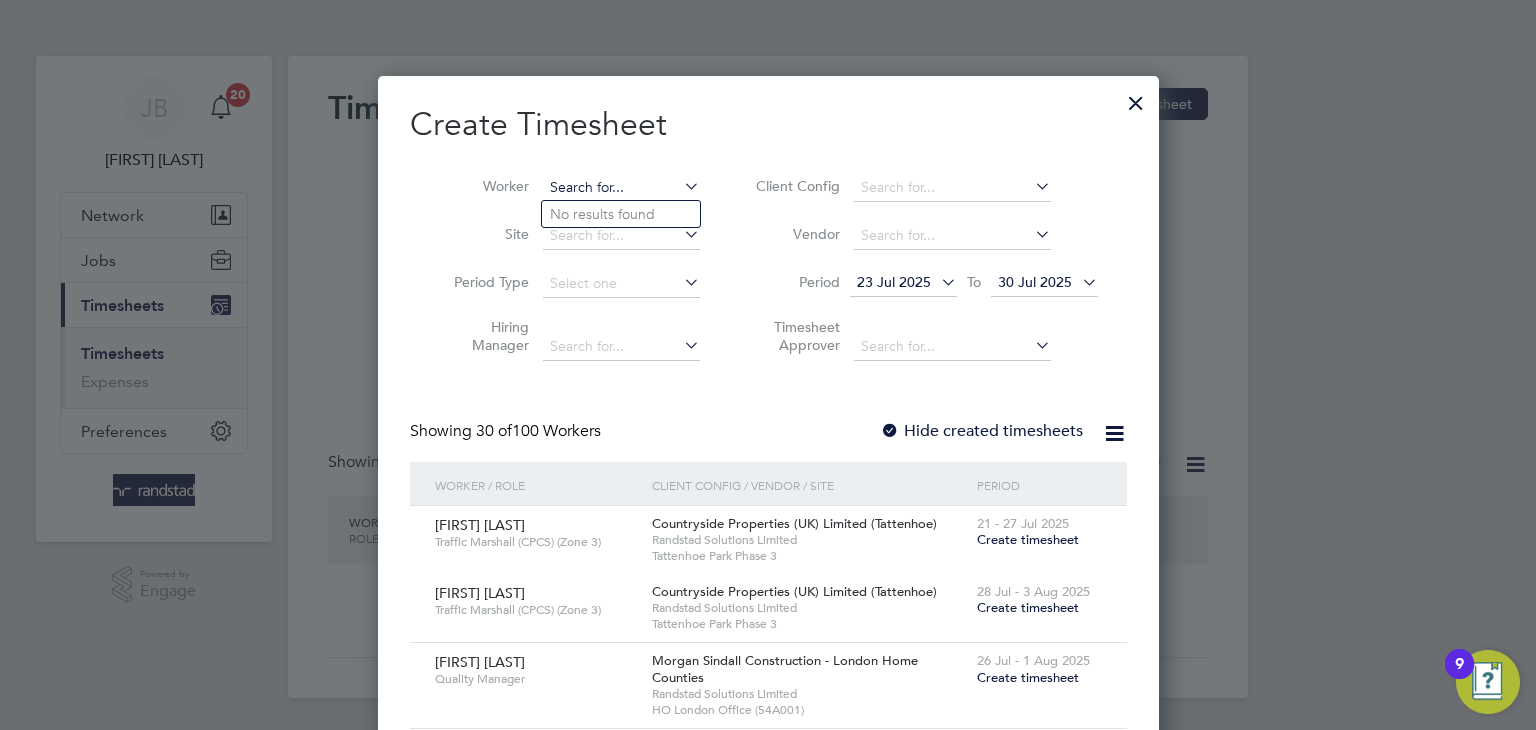 scroll, scrollTop: 10, scrollLeft: 10, axis: both 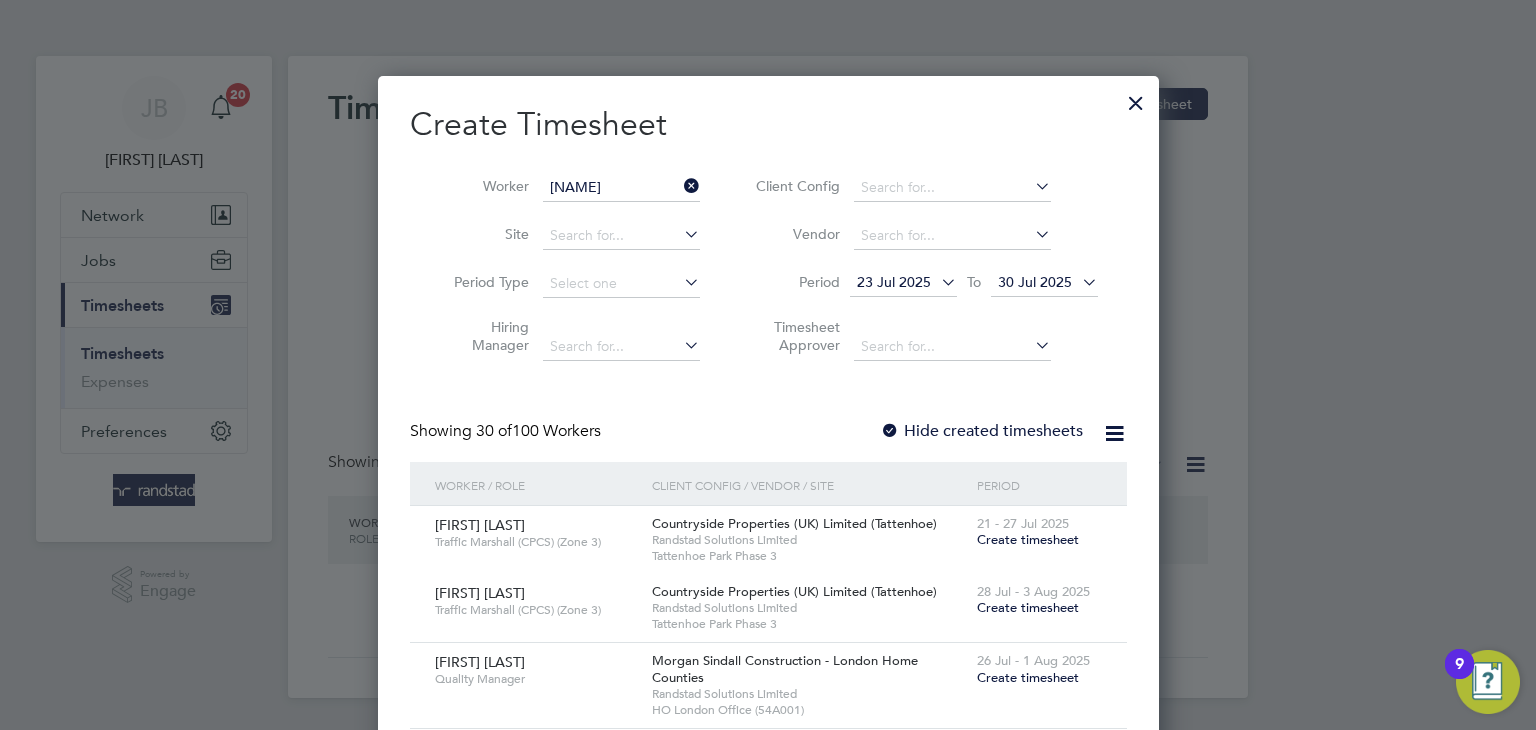 click on "[FIRST] [LAST]" 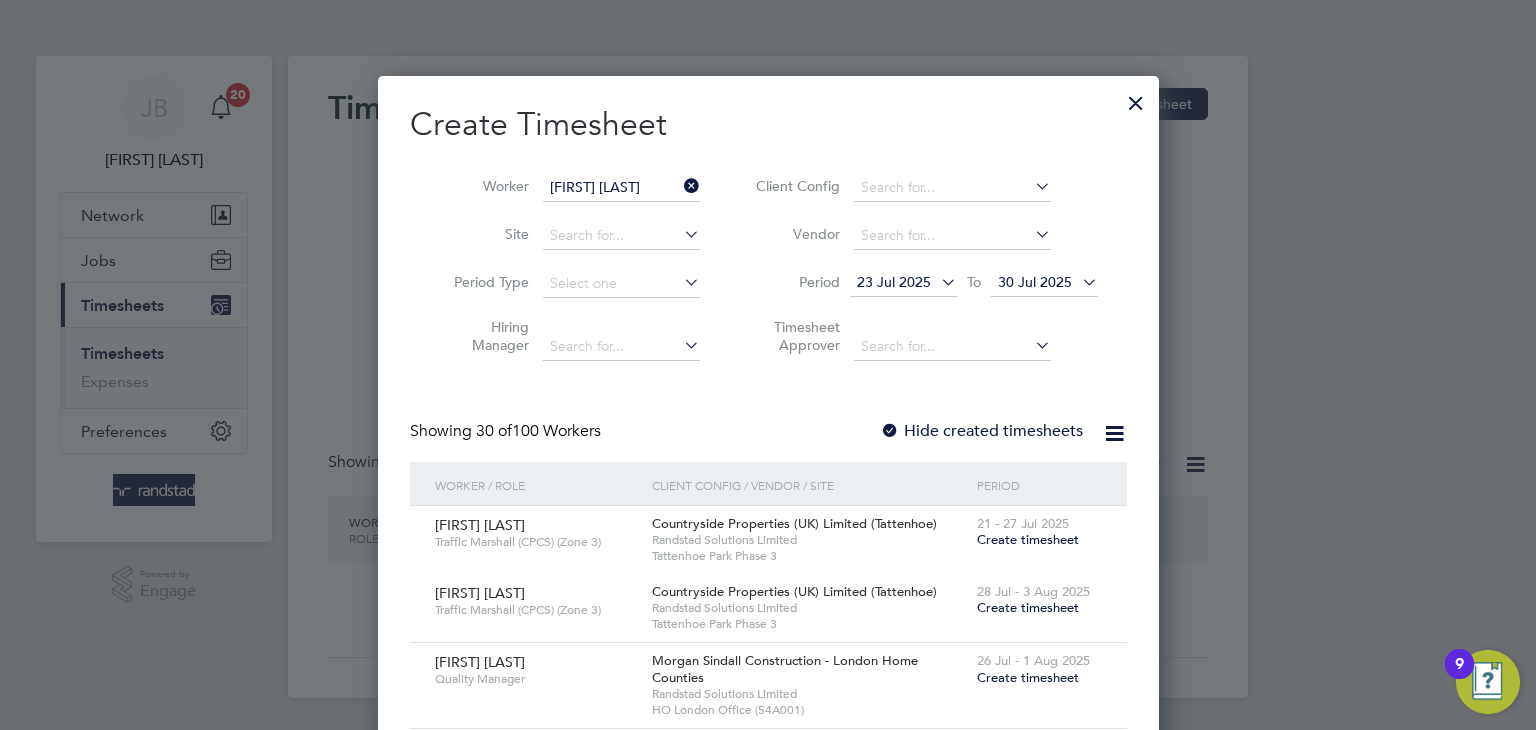 scroll, scrollTop: 10, scrollLeft: 10, axis: both 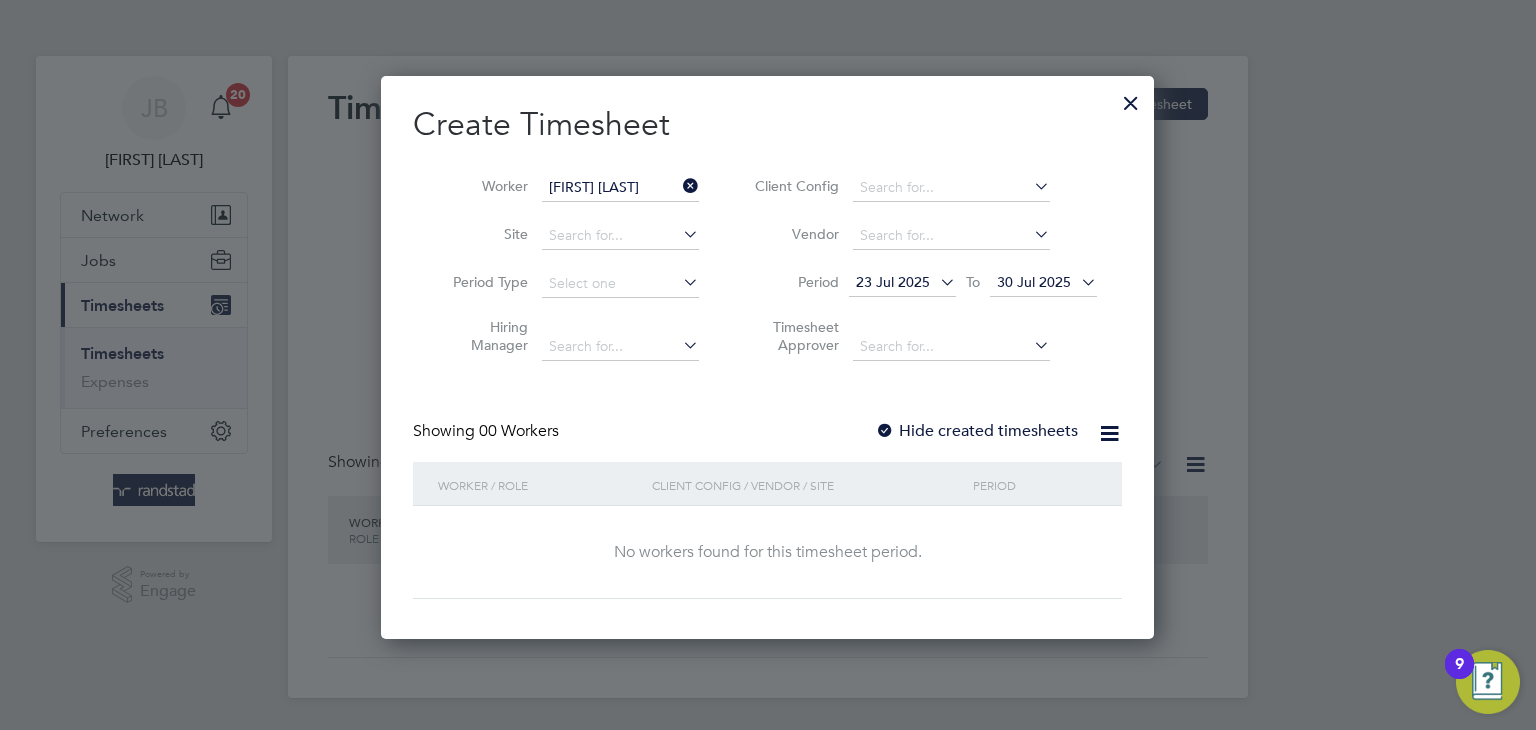 click at bounding box center (885, 432) 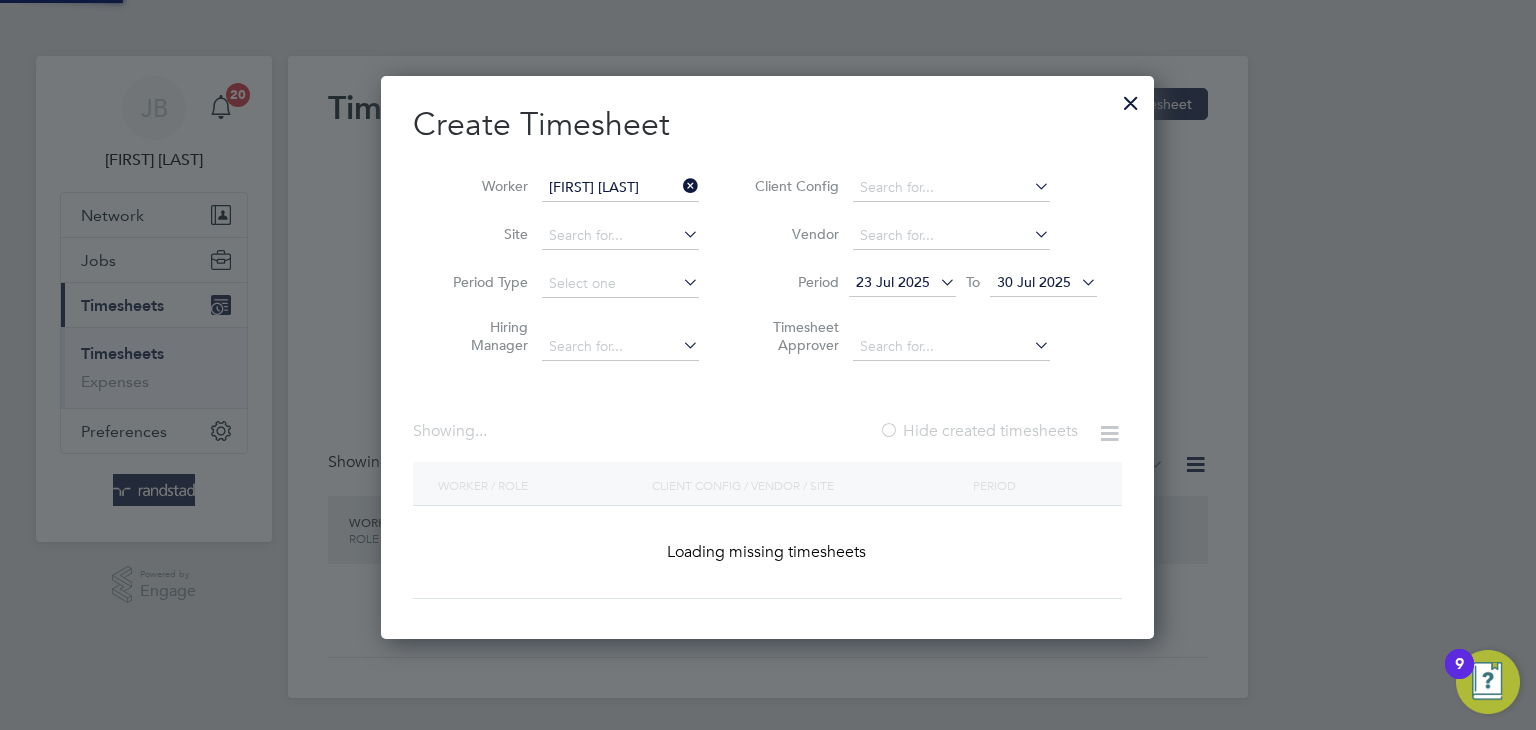 scroll, scrollTop: 10, scrollLeft: 10, axis: both 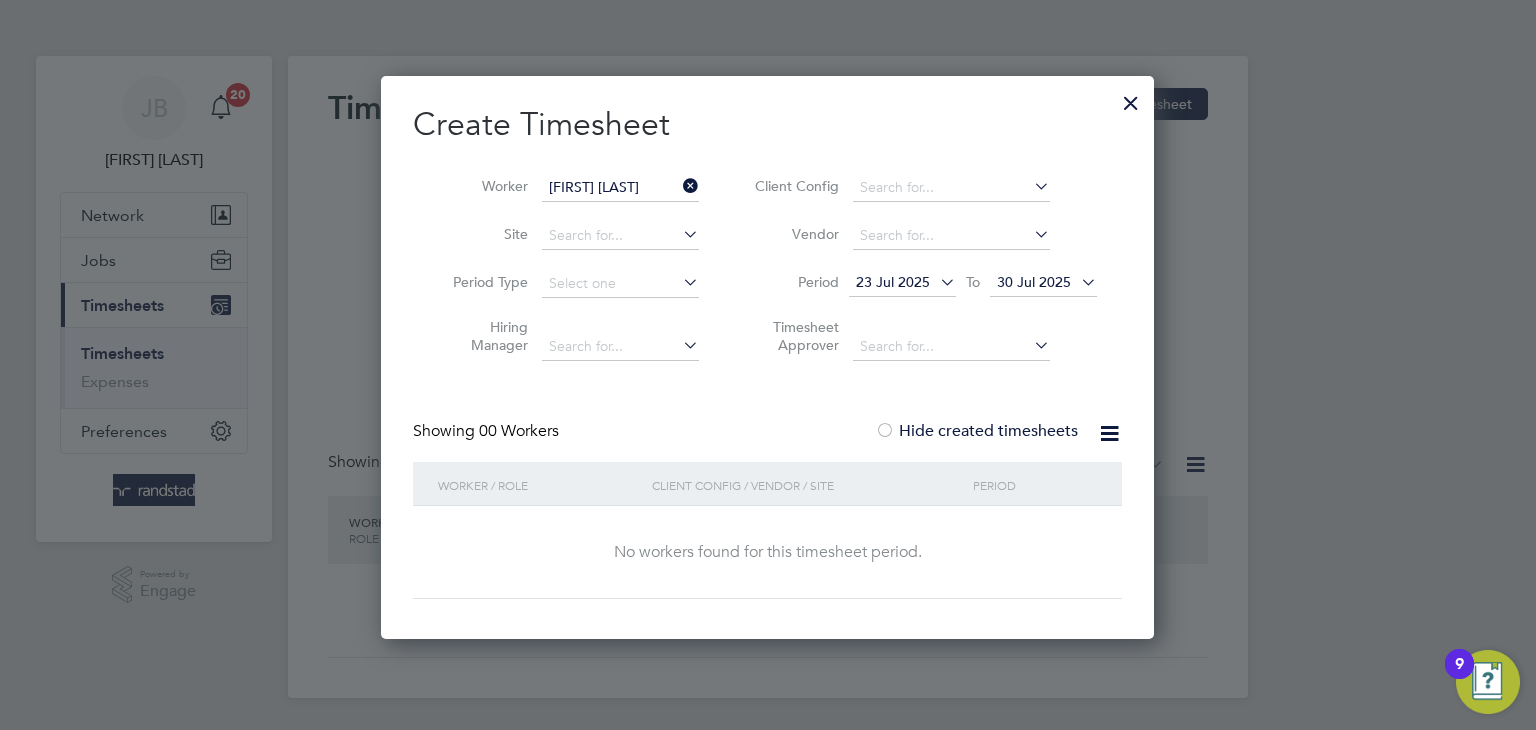 click on "30 Jul 2025" at bounding box center [1034, 282] 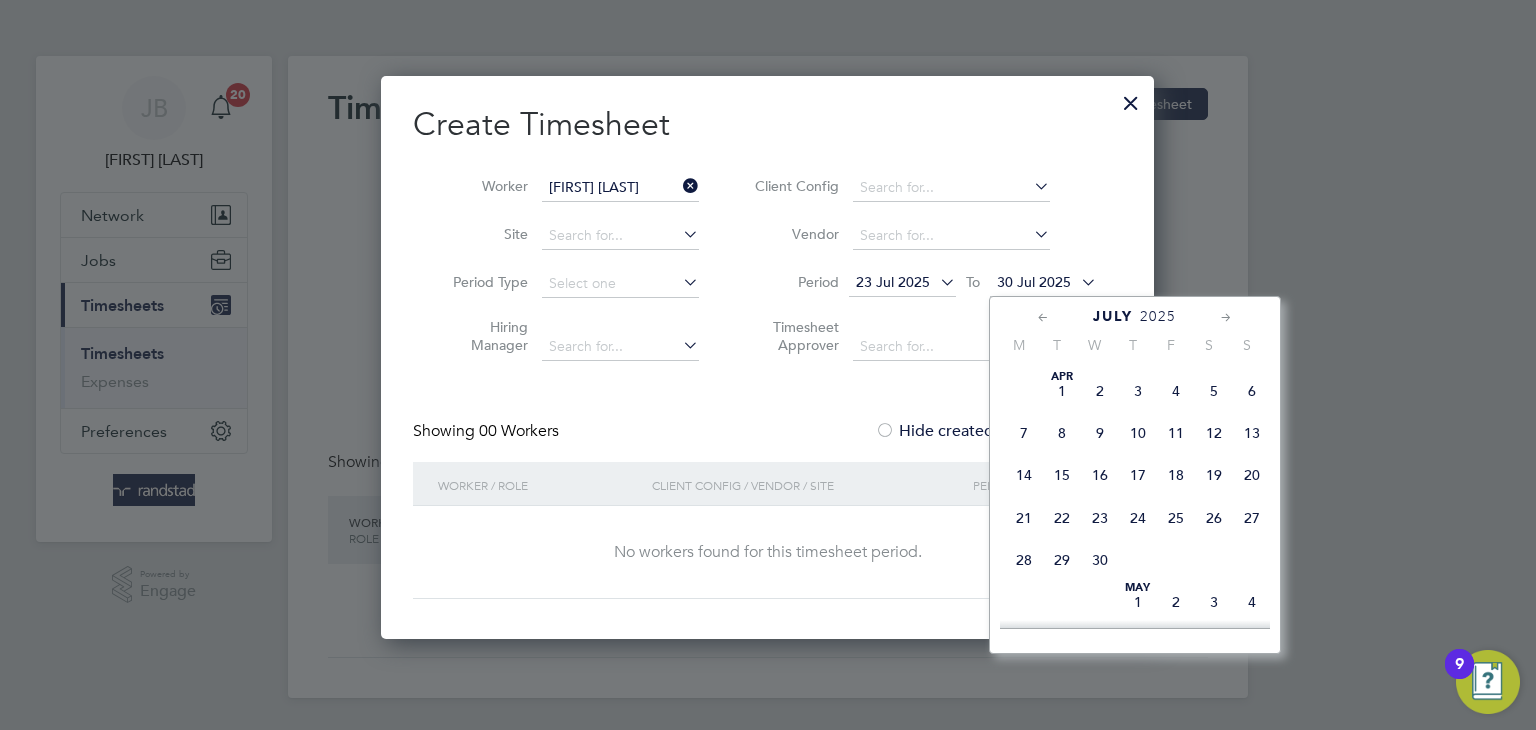 scroll, scrollTop: 799, scrollLeft: 0, axis: vertical 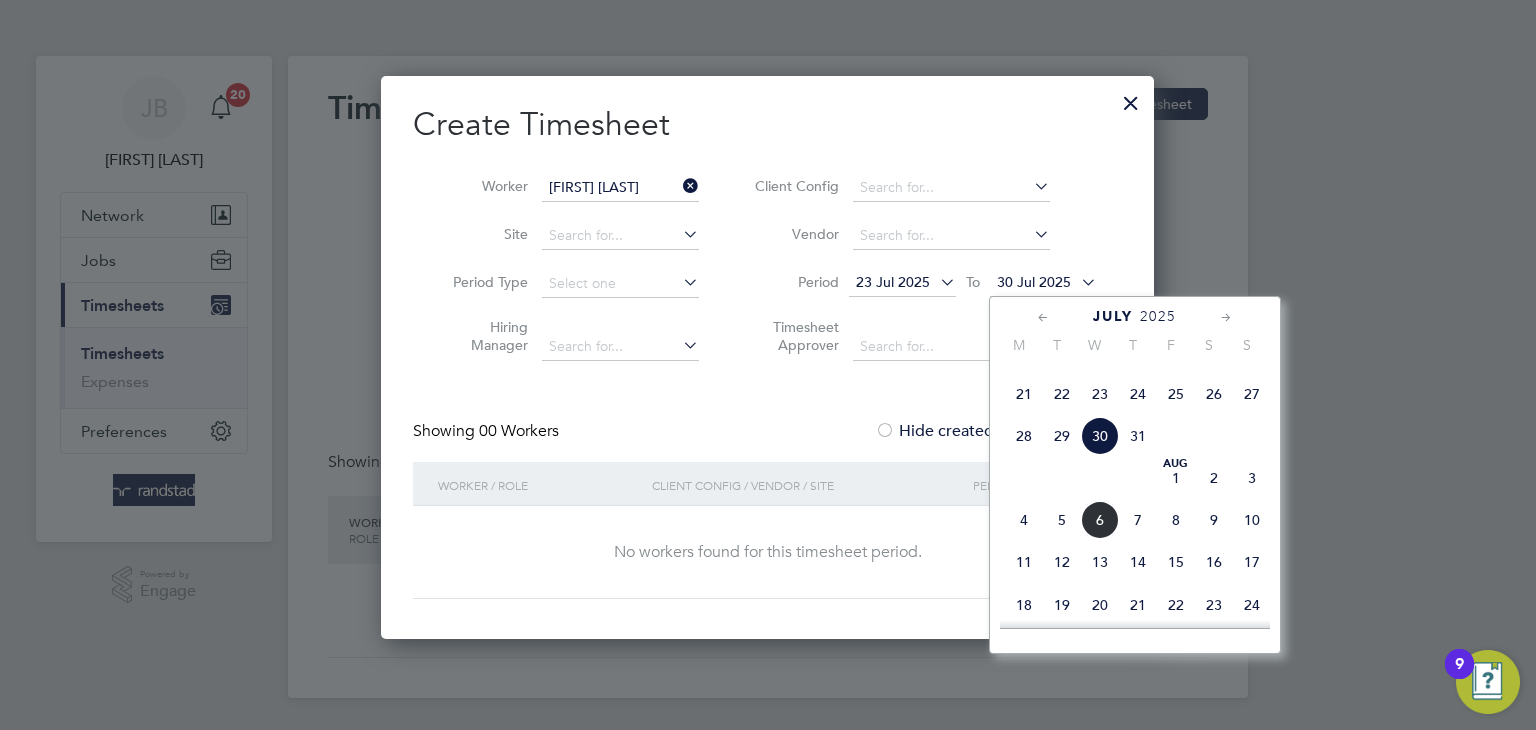 click on "Aug 1" 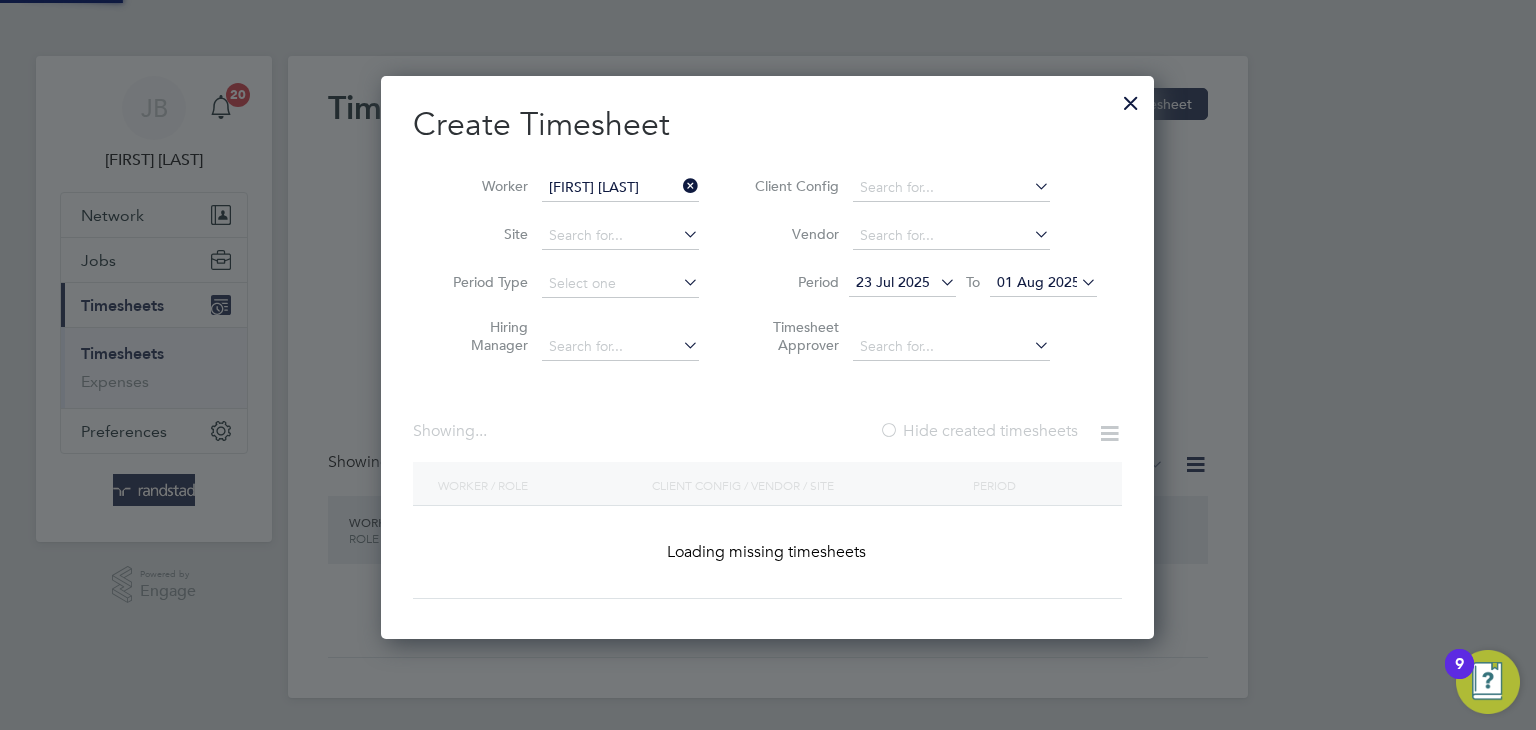 scroll, scrollTop: 10, scrollLeft: 10, axis: both 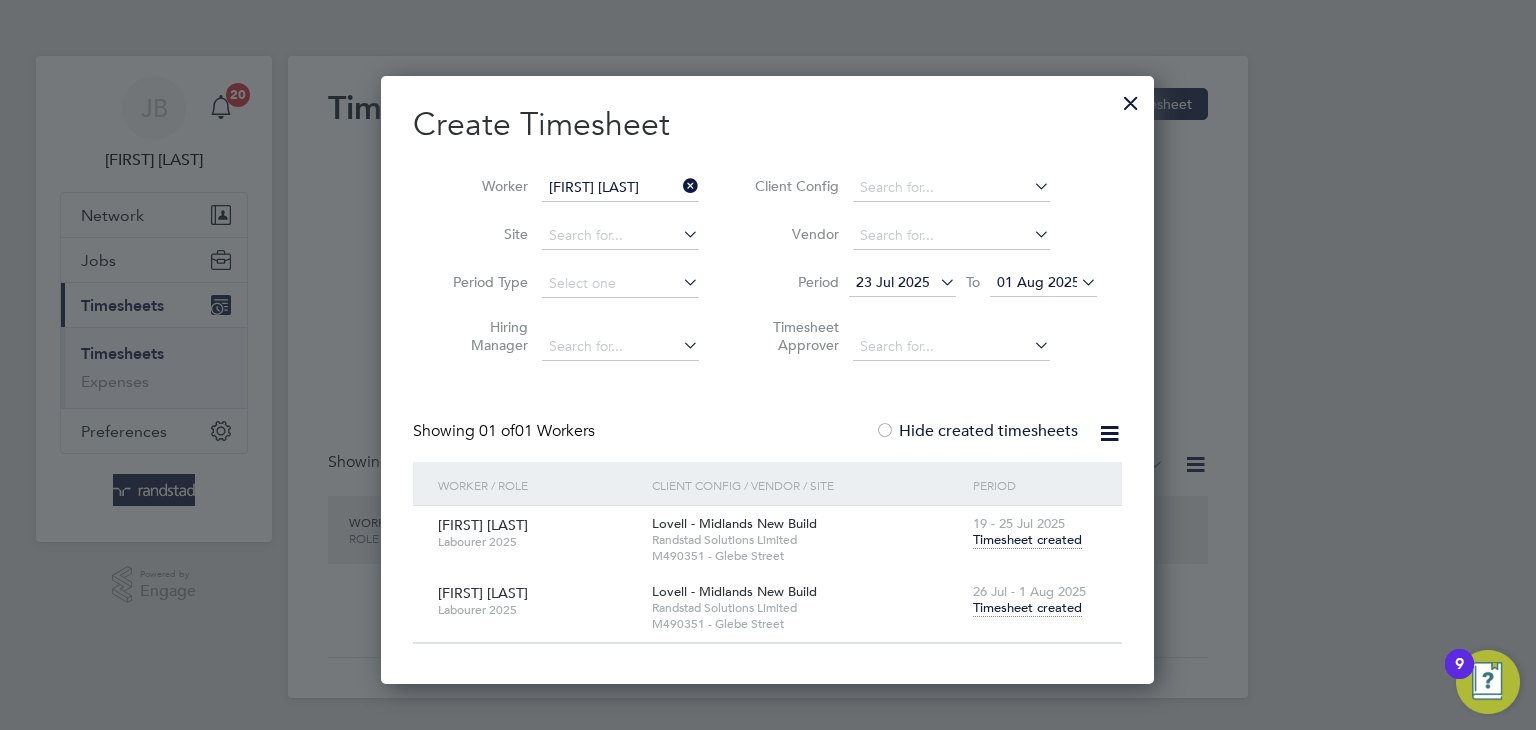 click on "Timesheet created" at bounding box center (1027, 608) 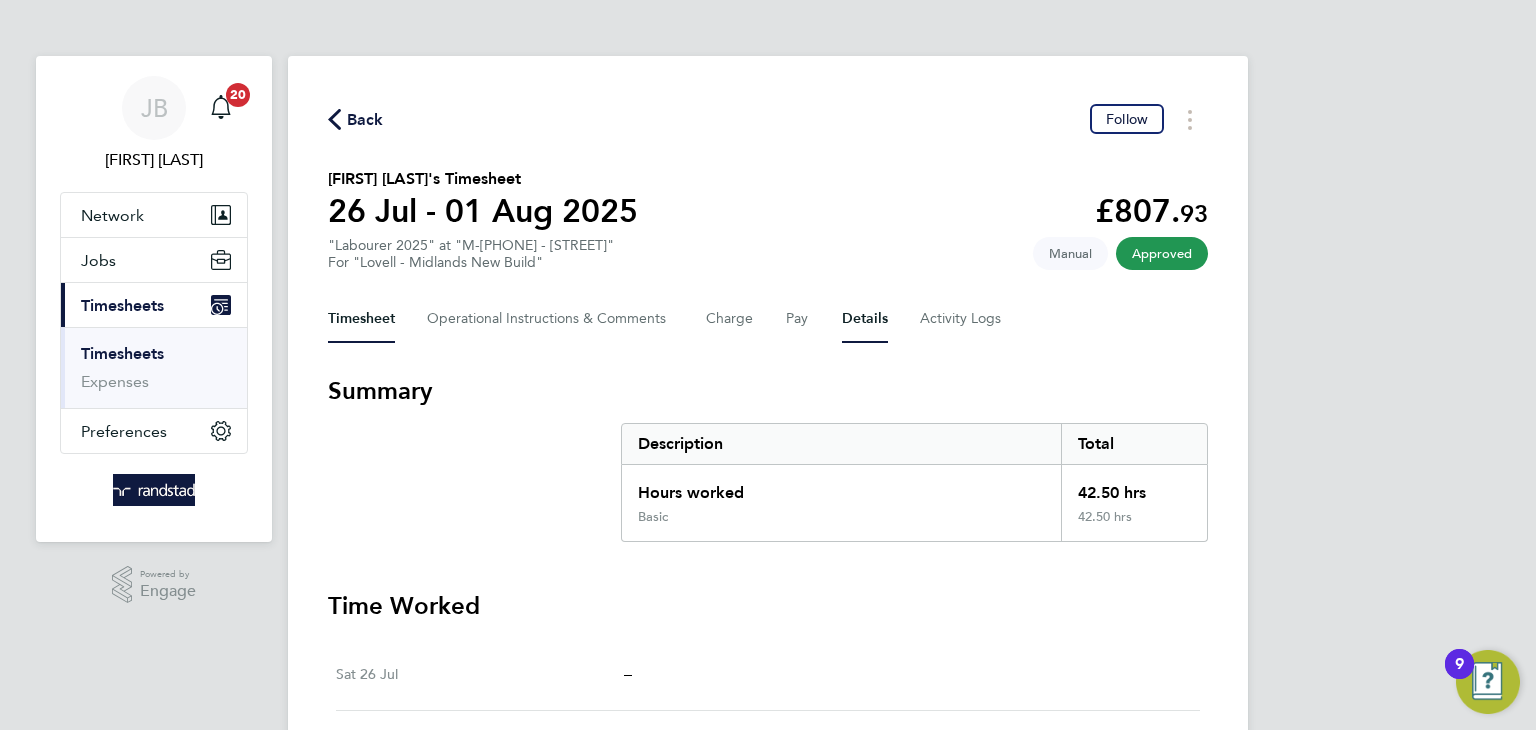 click on "Details" at bounding box center [865, 319] 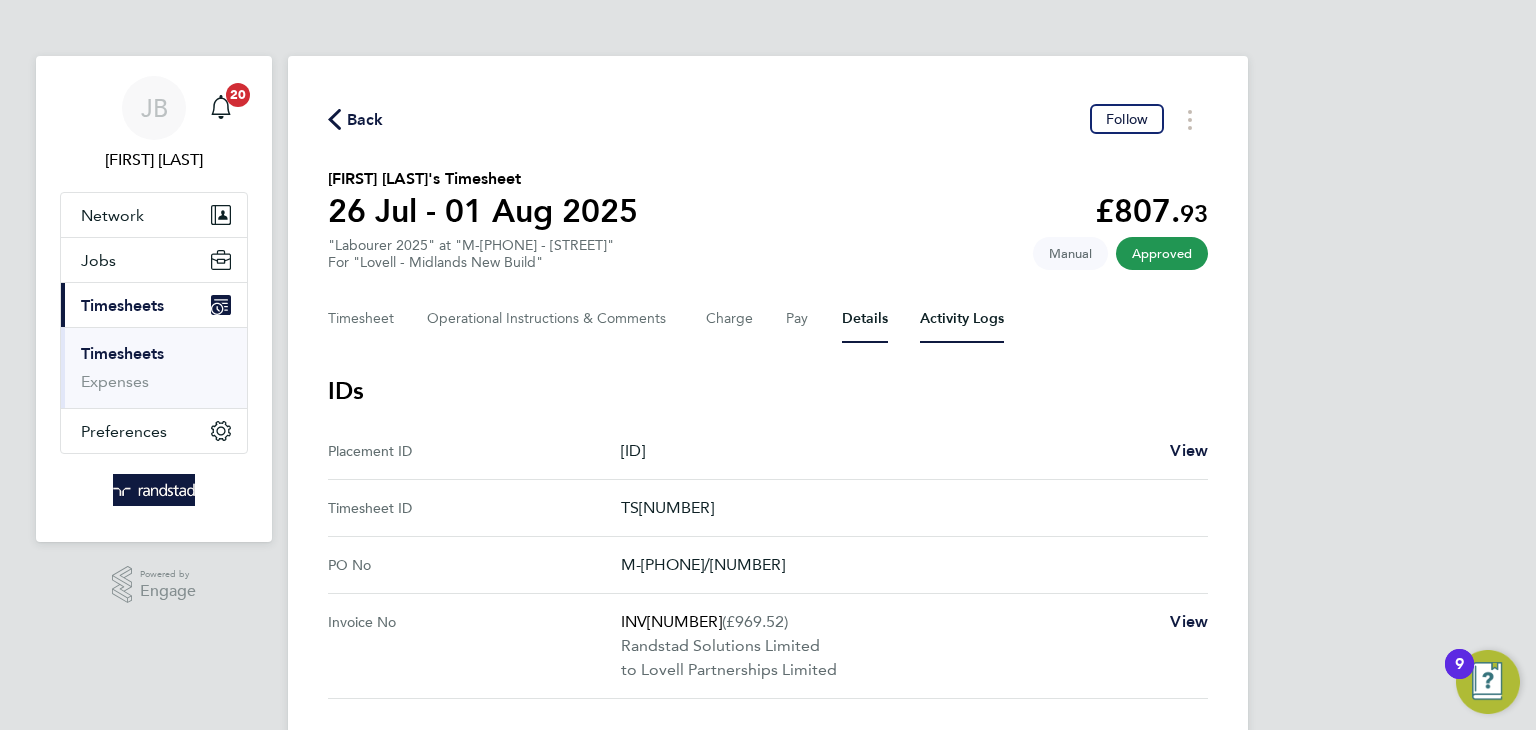 click on "Activity Logs" at bounding box center (962, 319) 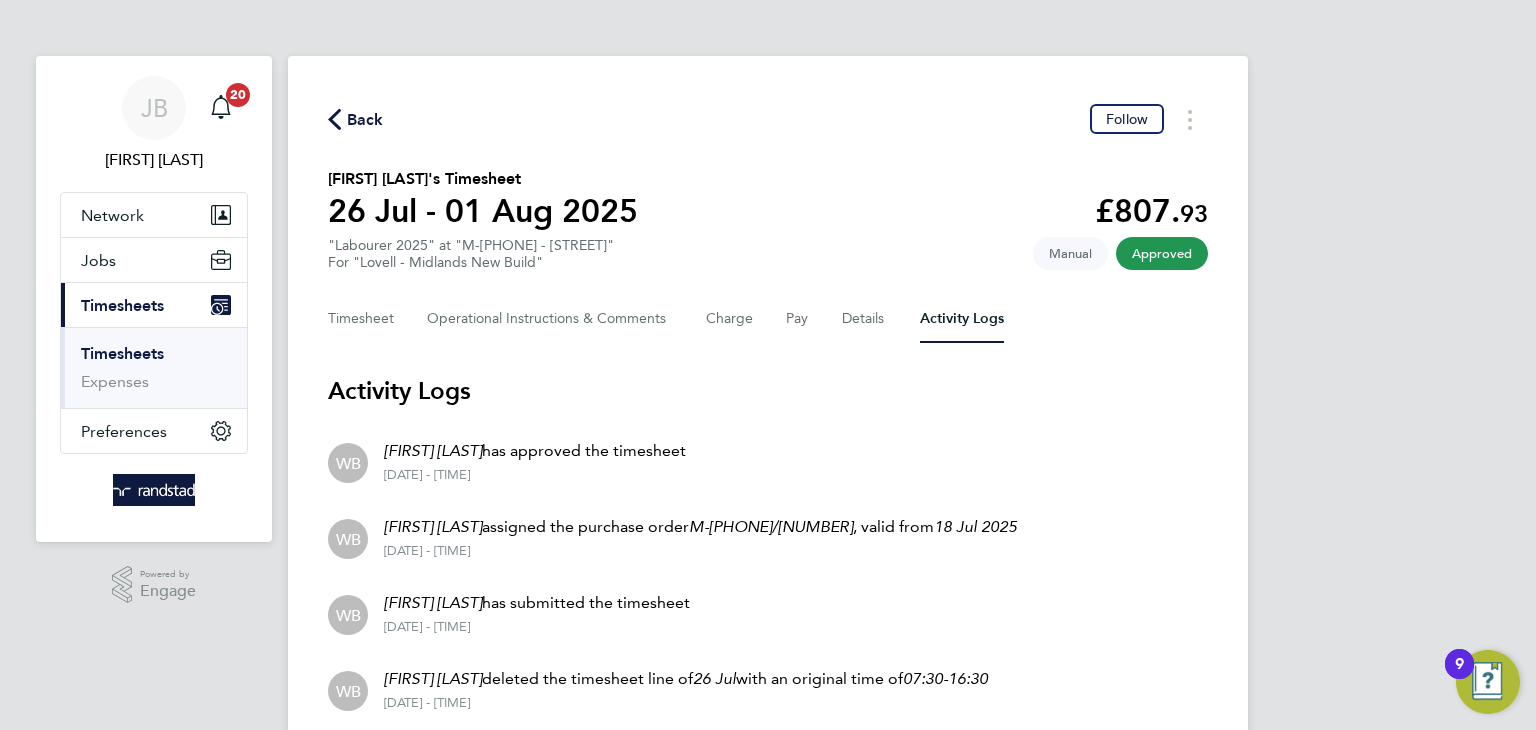 click on "Back  Follow
[FIRST] [LAST]'s Timesheet   [DATE] - [DATE]   £[NUMBER].[NUMBER]  "Labourer 2025" at "M-[PHONE] - [CITY]"  For "Lovell - Midlands New Build"  Approved   Manual   Timesheet   Operational Instructions & Comments   Charge   Pay   Details   Activity Logs   Activity Logs   WB  [FIRST] [LAST]  has approved the timesheet  [DATE] - [TIME]   WB  [FIRST] [LAST]  assigned the purchase order  M-[PHONE]/[NUMBER] , valid from  [DATE]  [DATE] - [TIME]   WB  [FIRST] [LAST]  has submitted the timesheet  [DATE] - [TIME]   WB  [FIRST] [LAST]  deleted the timesheet line of  [DATE]  with an original time of  [TIME]-[TIME]  [DATE] - [TIME]   WB  [FIRST] [LAST]  has updated the timesheet  [DATE] - [TIME]   EW  Emma Wells  added a new comment  [DATE] - [TIME]   EW  Emma Wells  added a new comment  [DATE] - [TIME]   SC  Sallie Cutts  has submitted the timesheet  [DATE] - [TIME]   SC  Sallie Cutts  has created the timesheet  [DATE] - [TIME]" 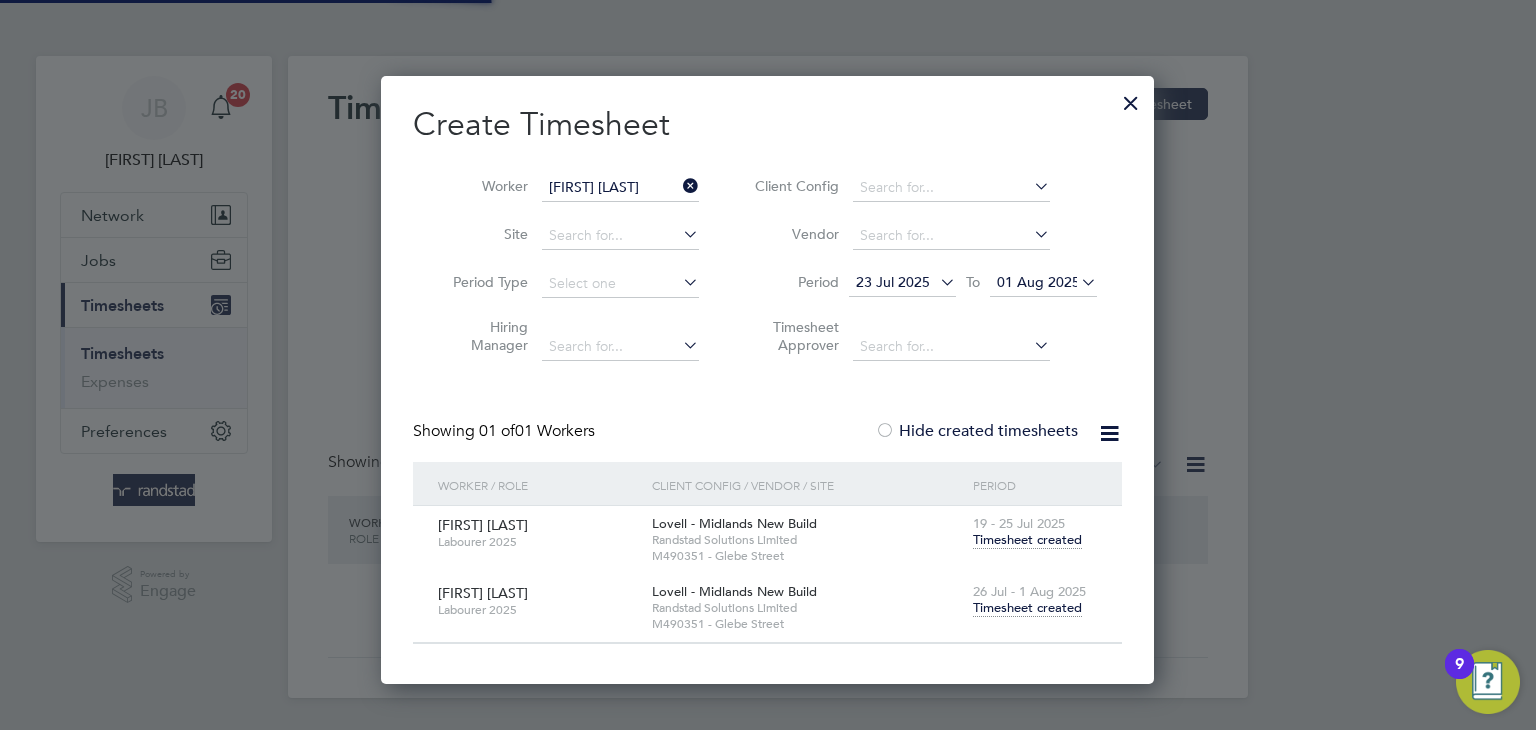 scroll, scrollTop: 9, scrollLeft: 10, axis: both 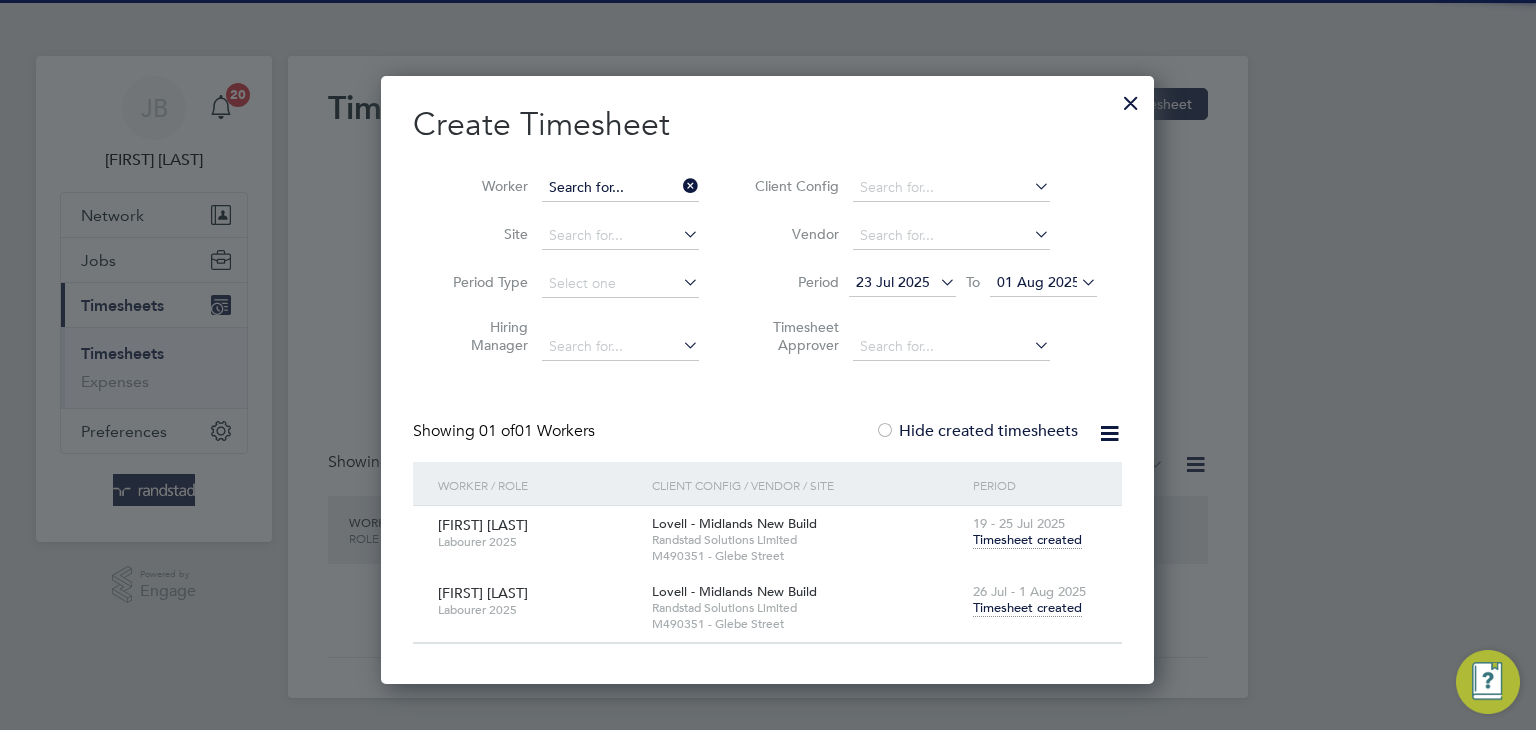 click at bounding box center [620, 188] 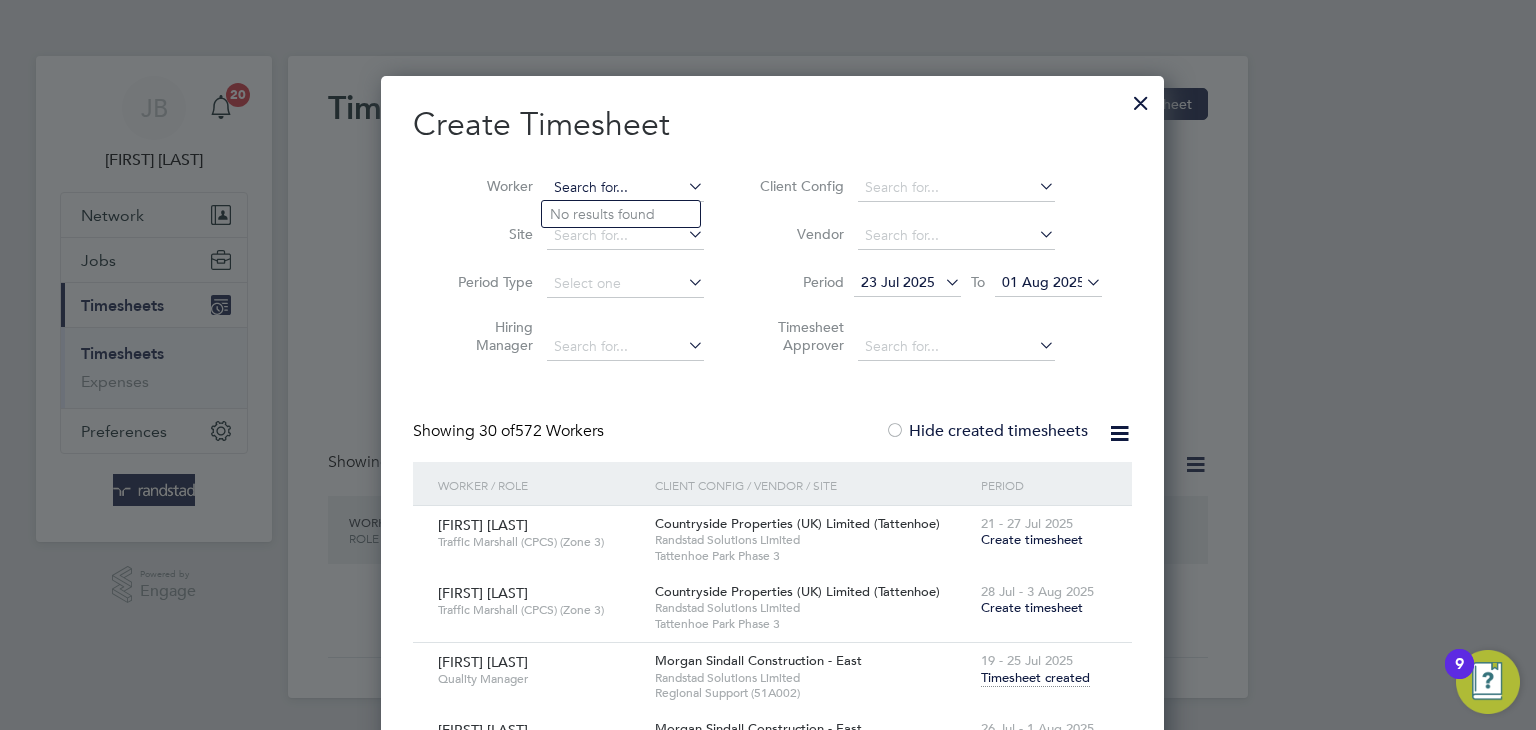 scroll, scrollTop: 10, scrollLeft: 9, axis: both 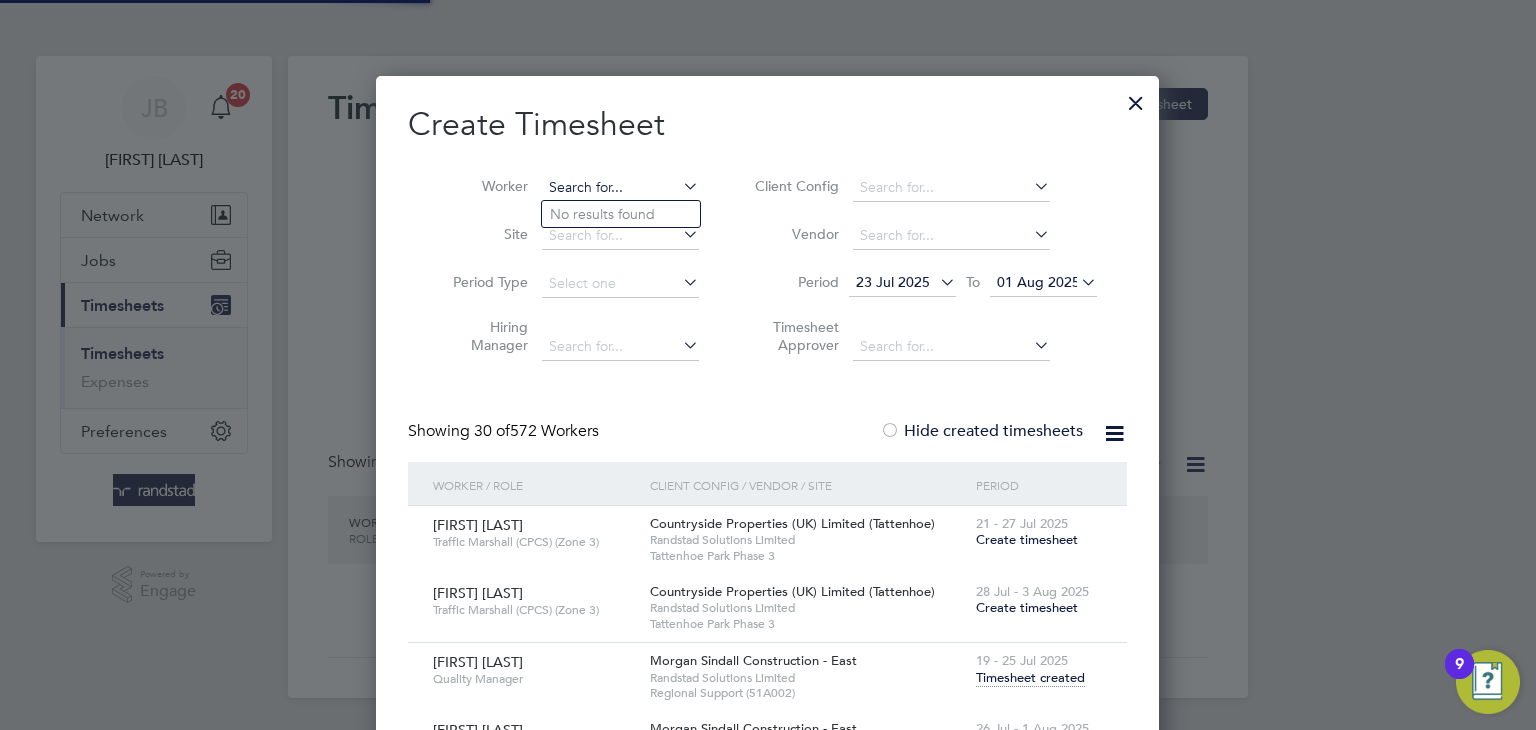 paste on "[FIRST] [LAST]" 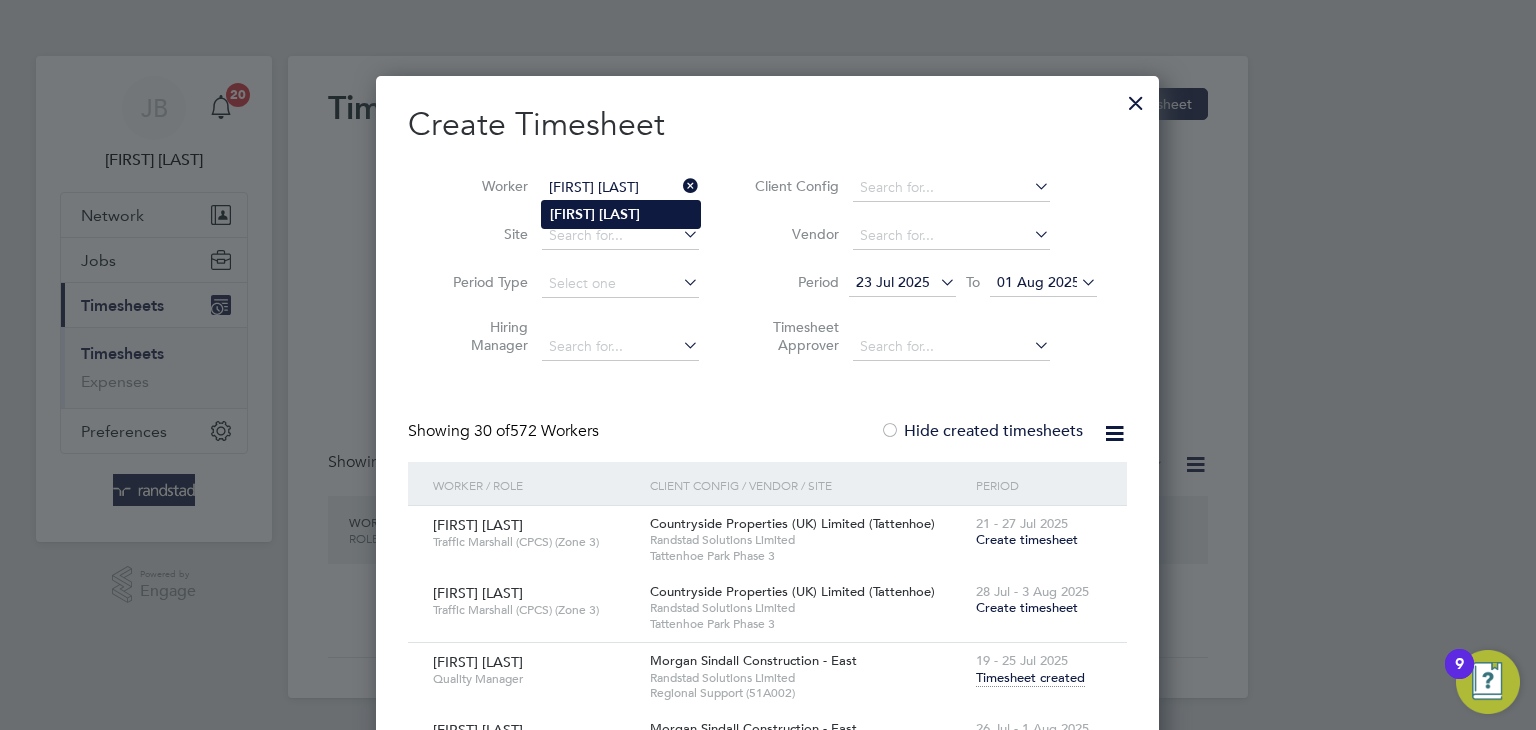 type on "[FIRST] [LAST]" 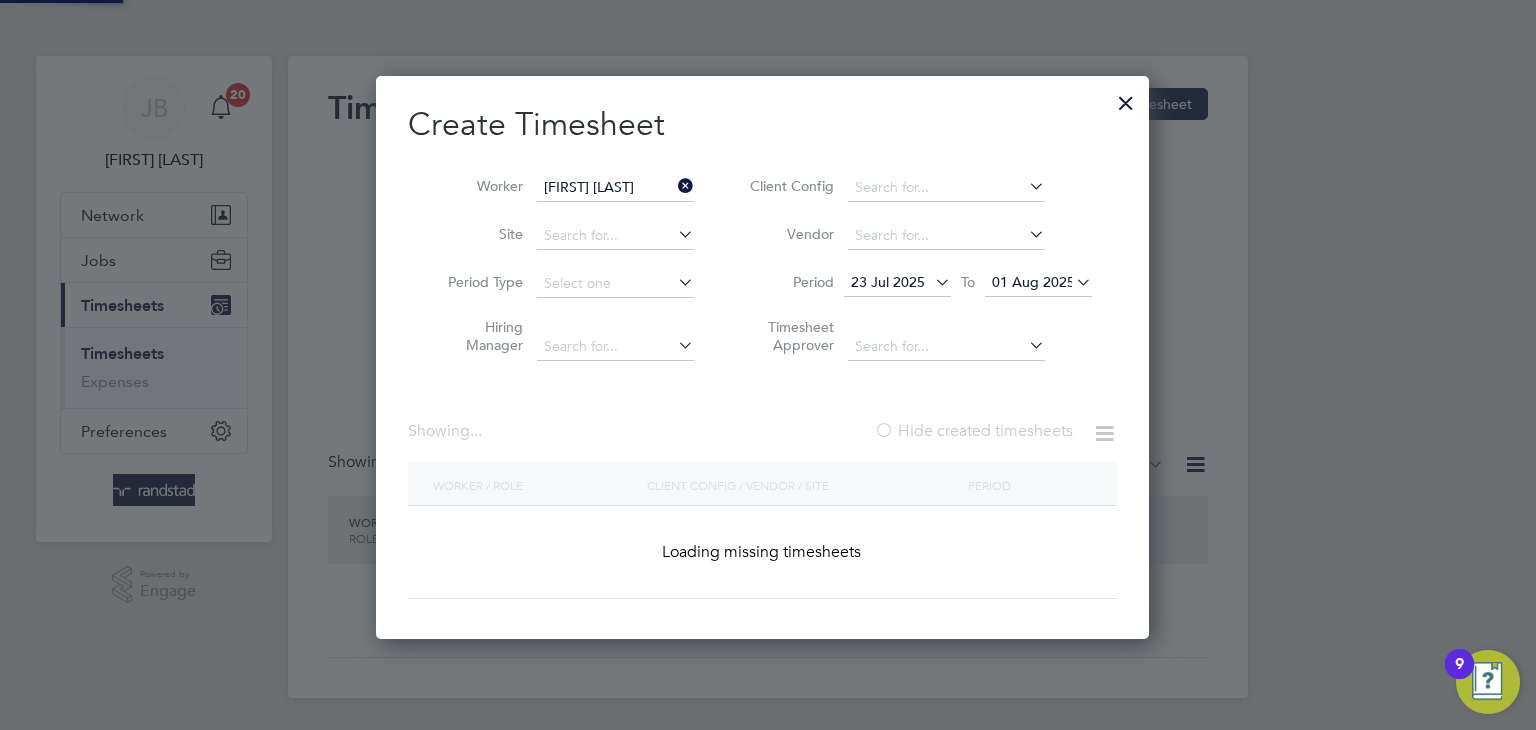scroll, scrollTop: 10, scrollLeft: 10, axis: both 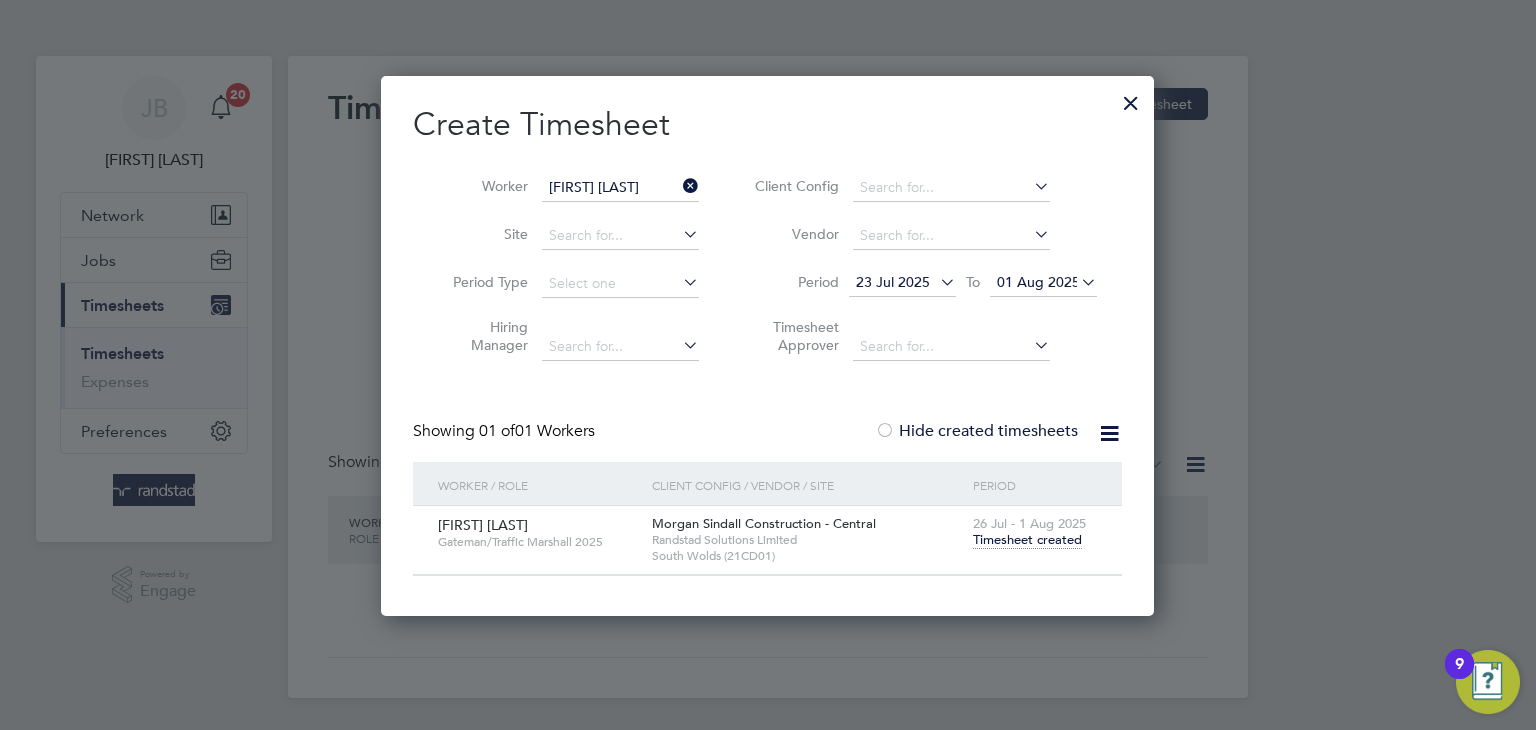 click on "Timesheet created" at bounding box center [1027, 540] 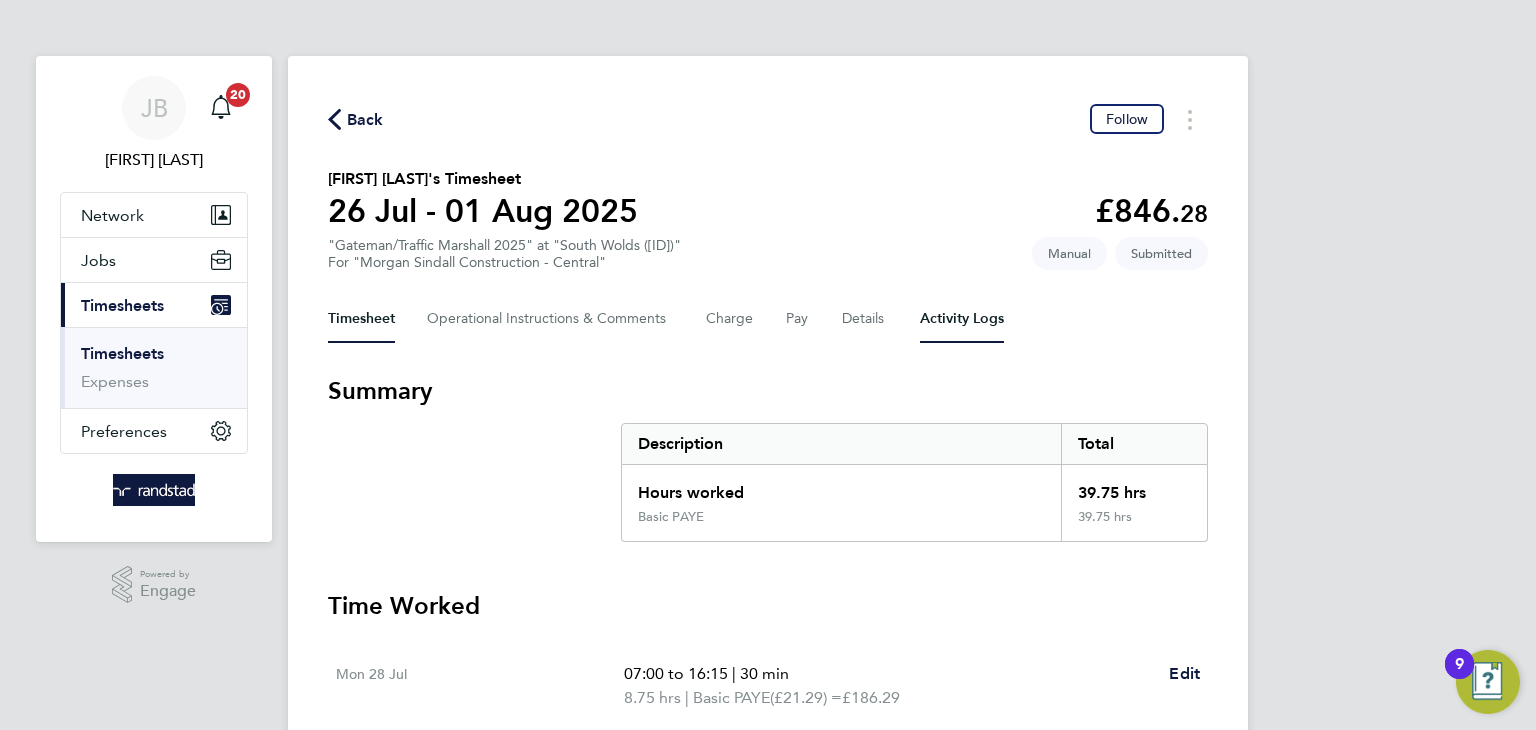 click on "Activity Logs" at bounding box center (962, 319) 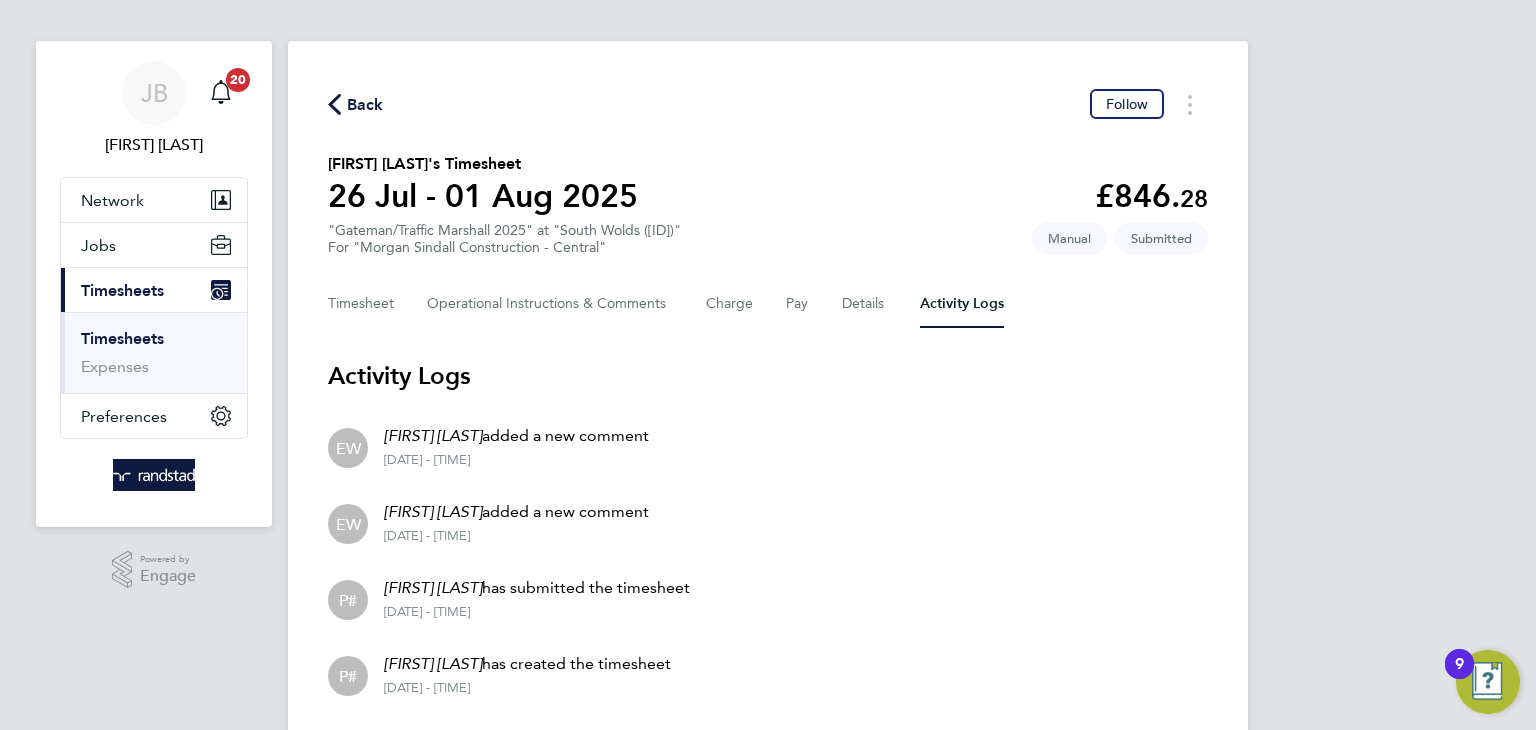 scroll, scrollTop: 31, scrollLeft: 0, axis: vertical 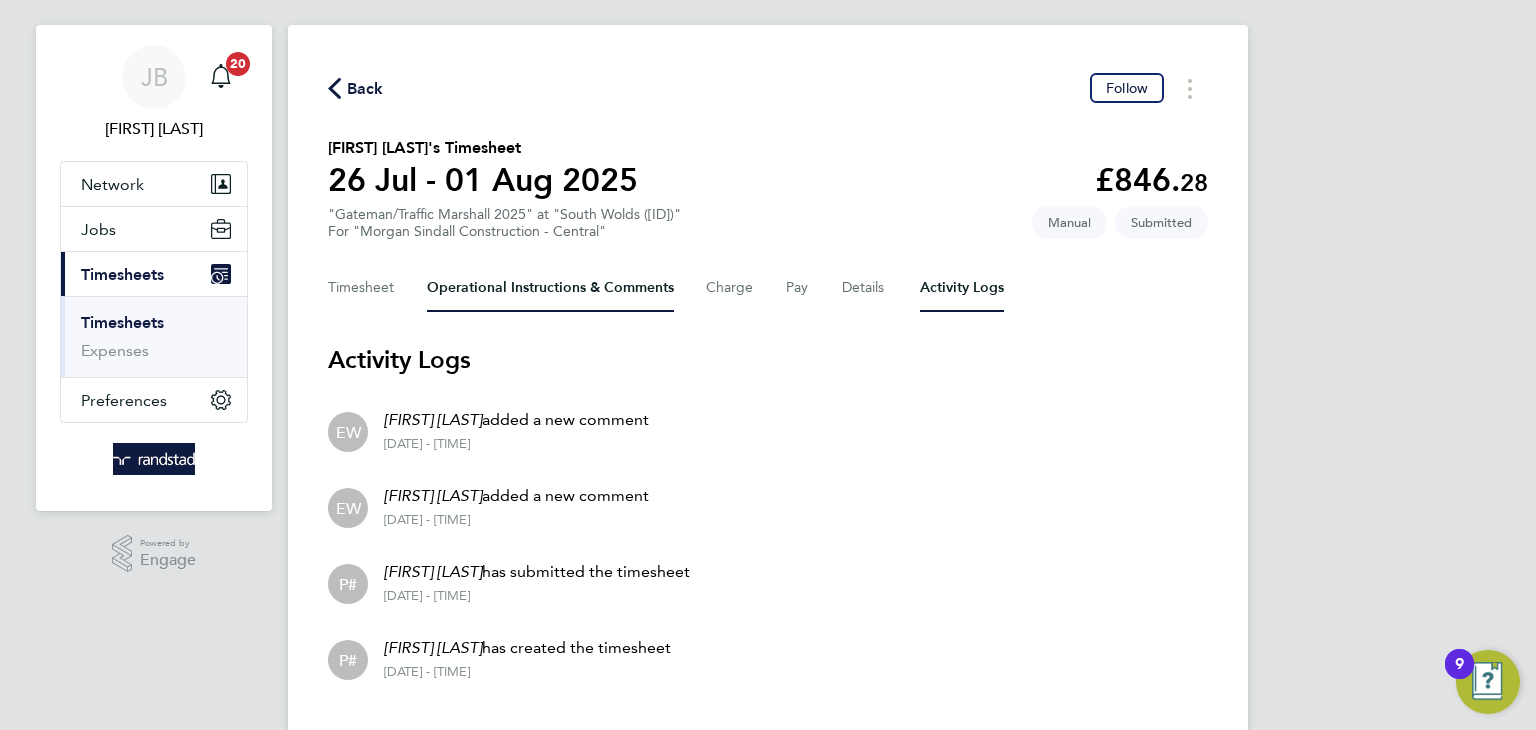 click on "Operational Instructions & Comments" at bounding box center (550, 288) 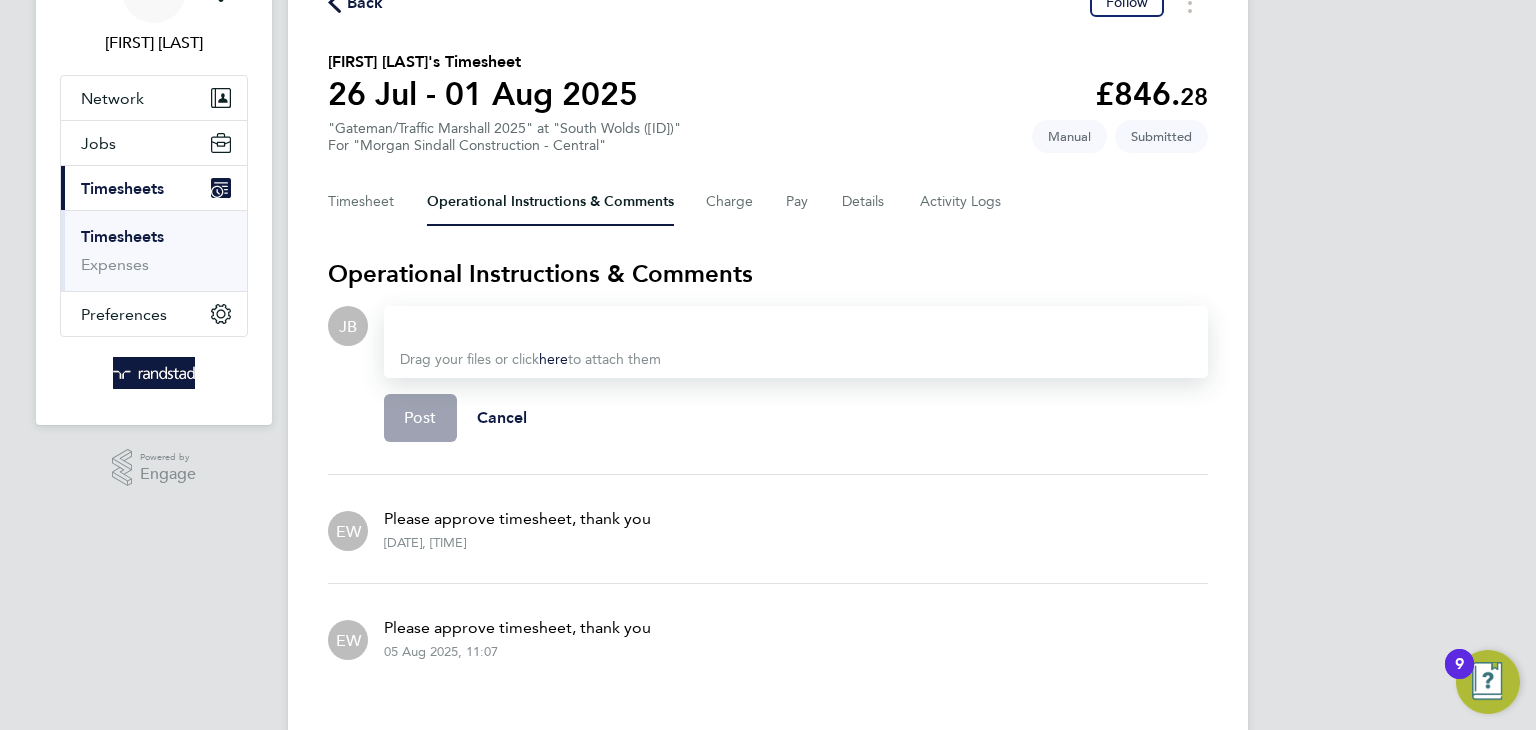 scroll, scrollTop: 124, scrollLeft: 0, axis: vertical 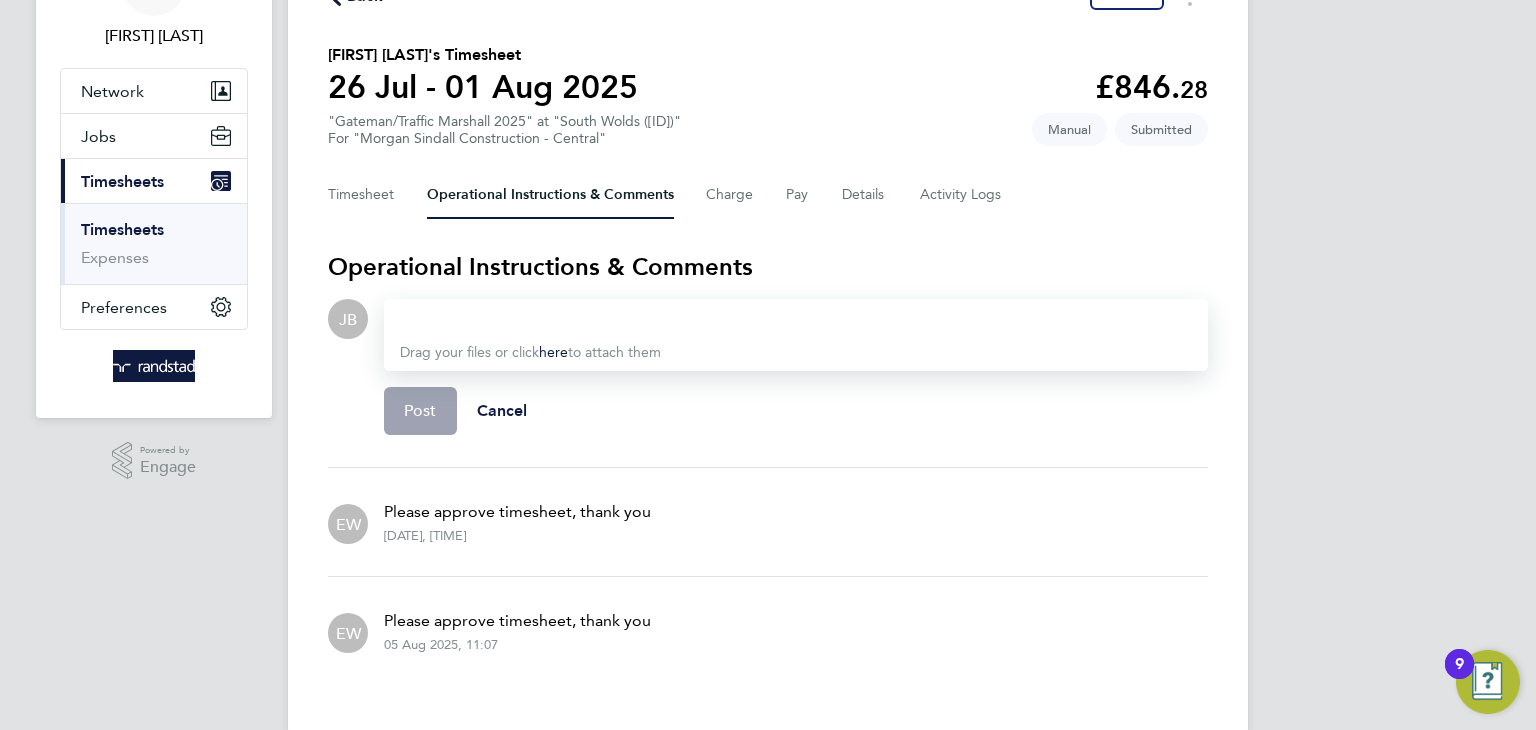 click at bounding box center (796, 319) 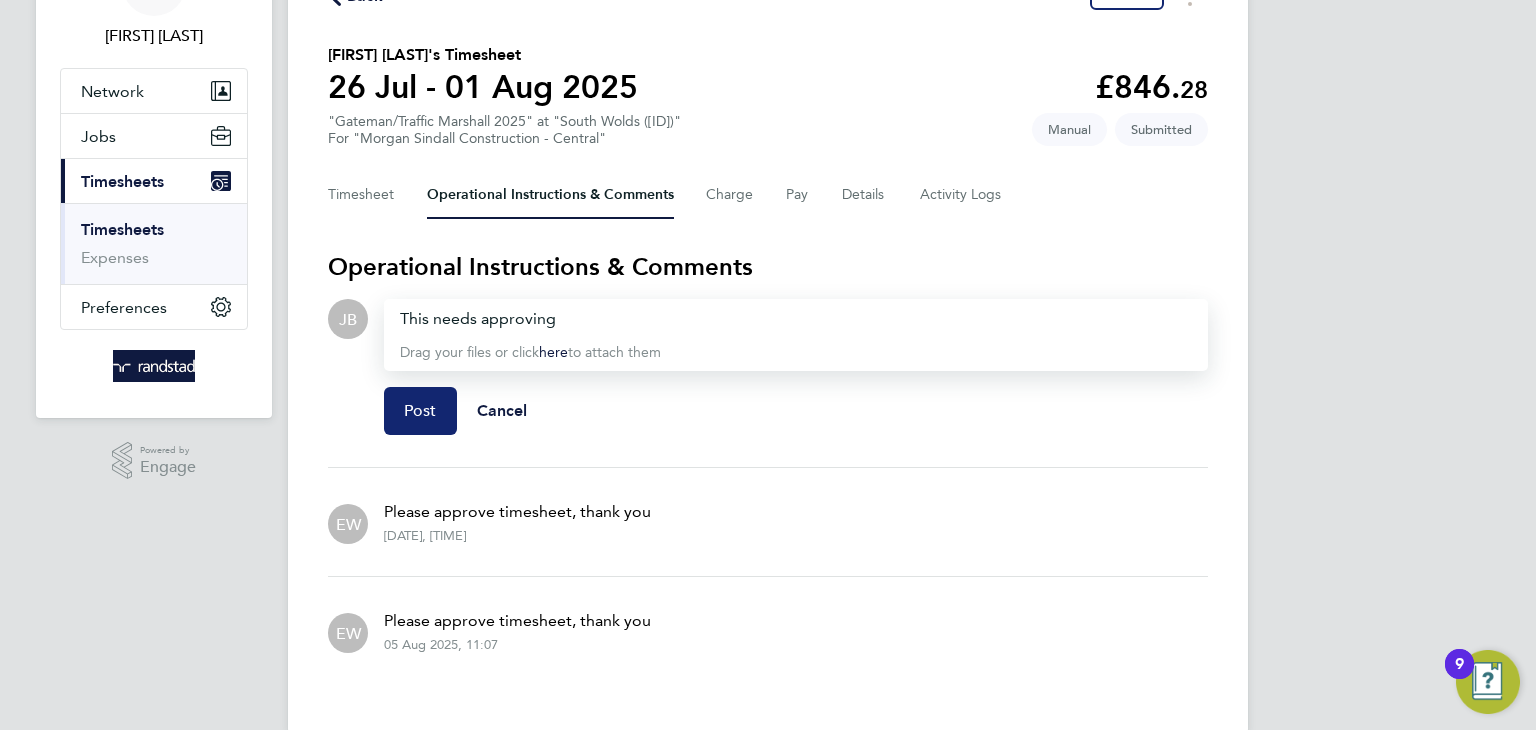 click on "Post" 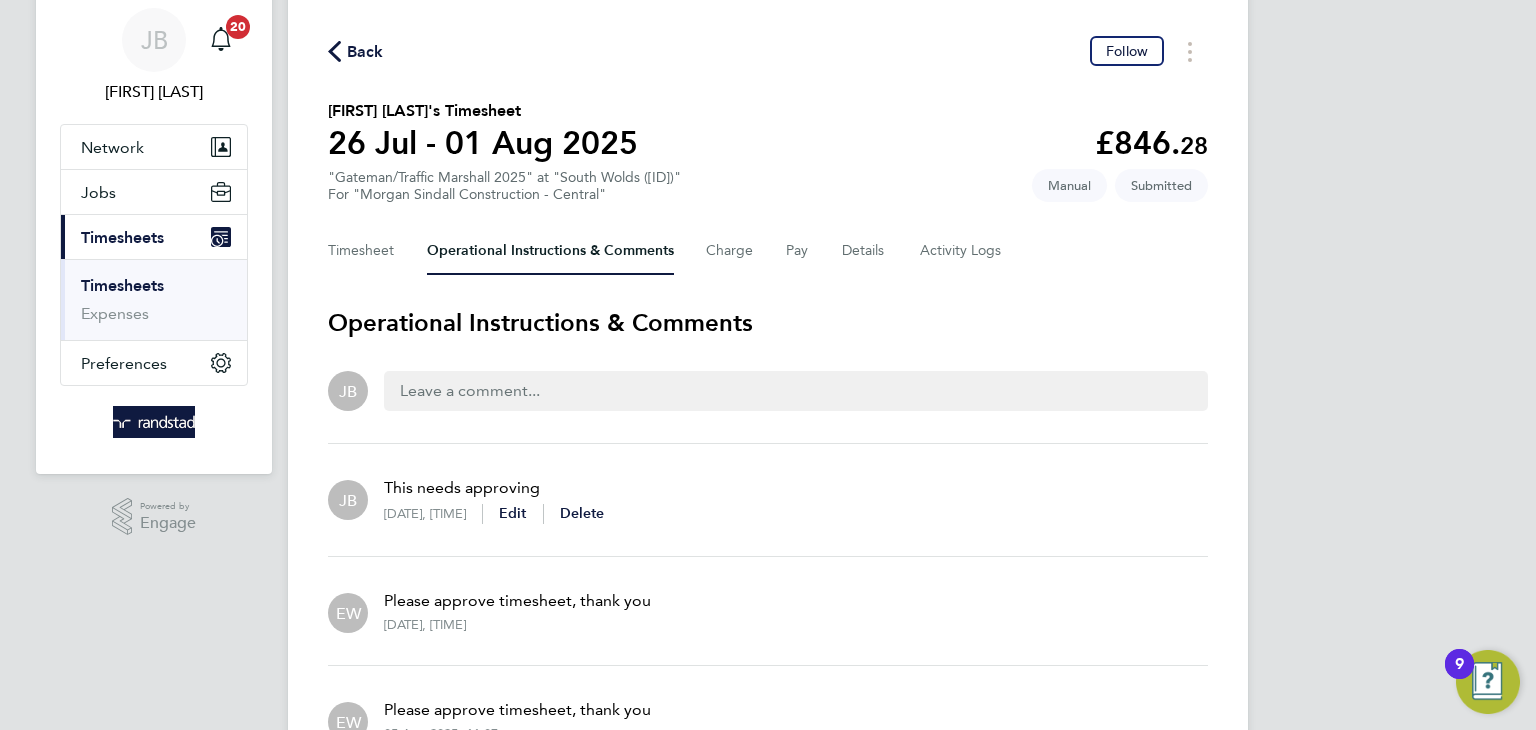 scroll, scrollTop: 0, scrollLeft: 0, axis: both 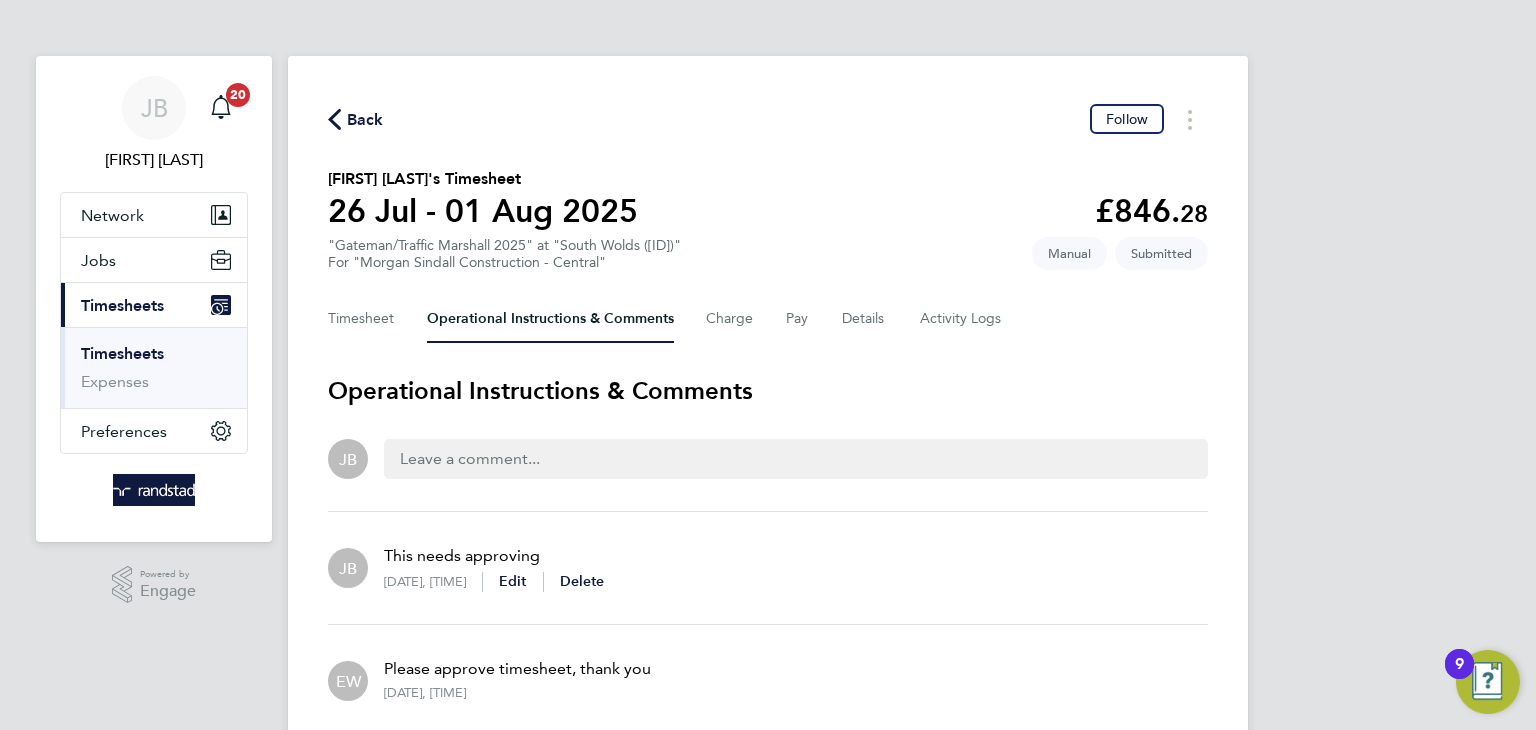 click on "Back" 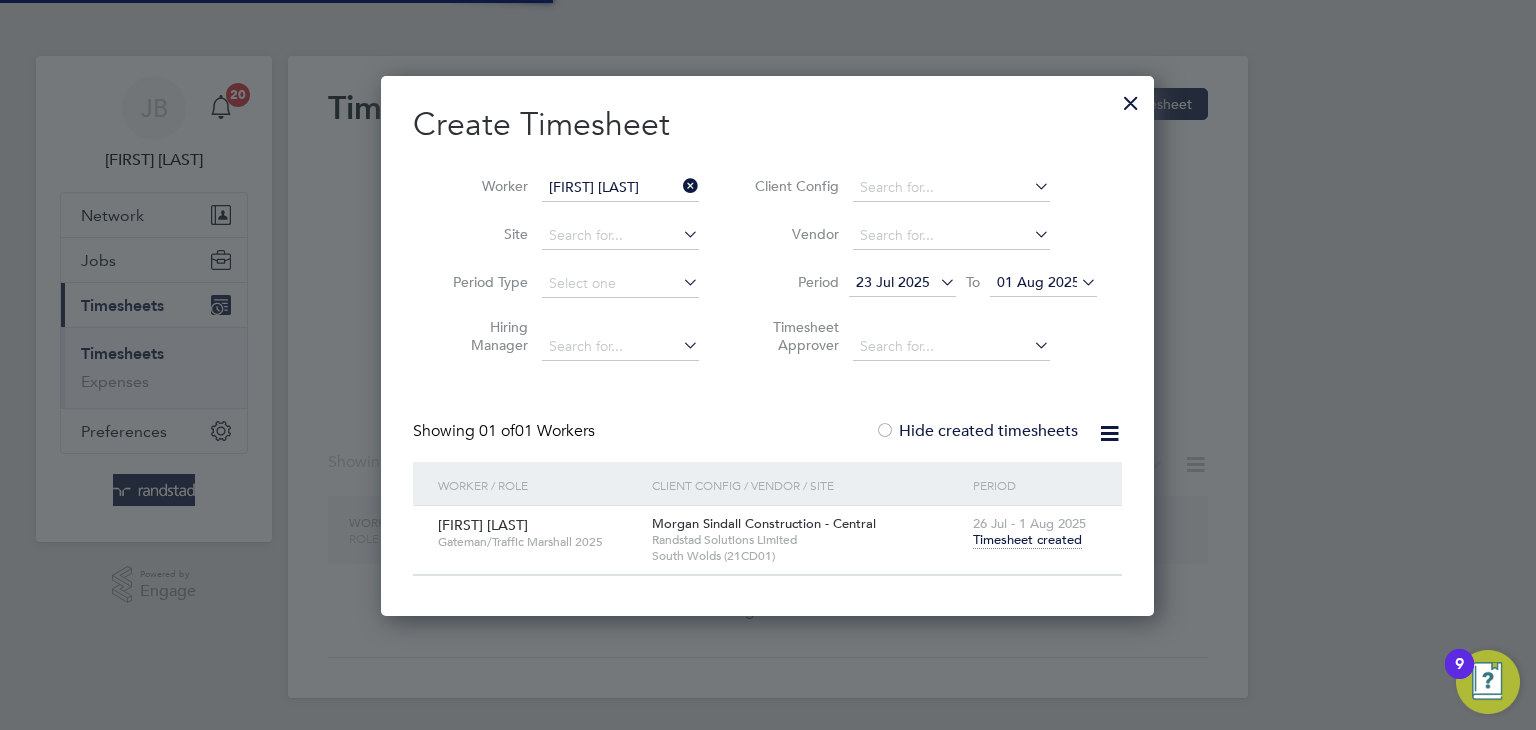 scroll, scrollTop: 9, scrollLeft: 10, axis: both 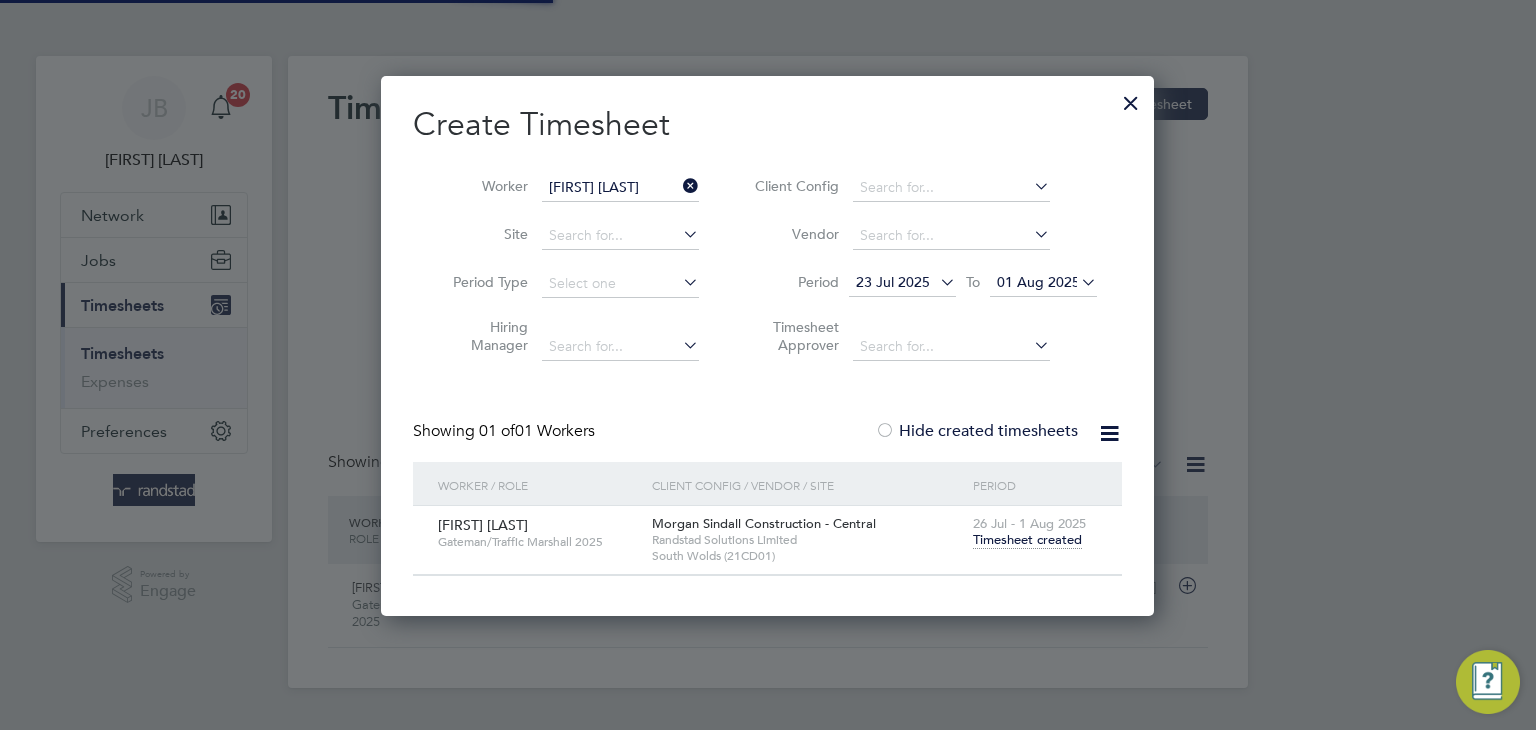 click on "[FIRST] [LAST]" at bounding box center [620, 188] 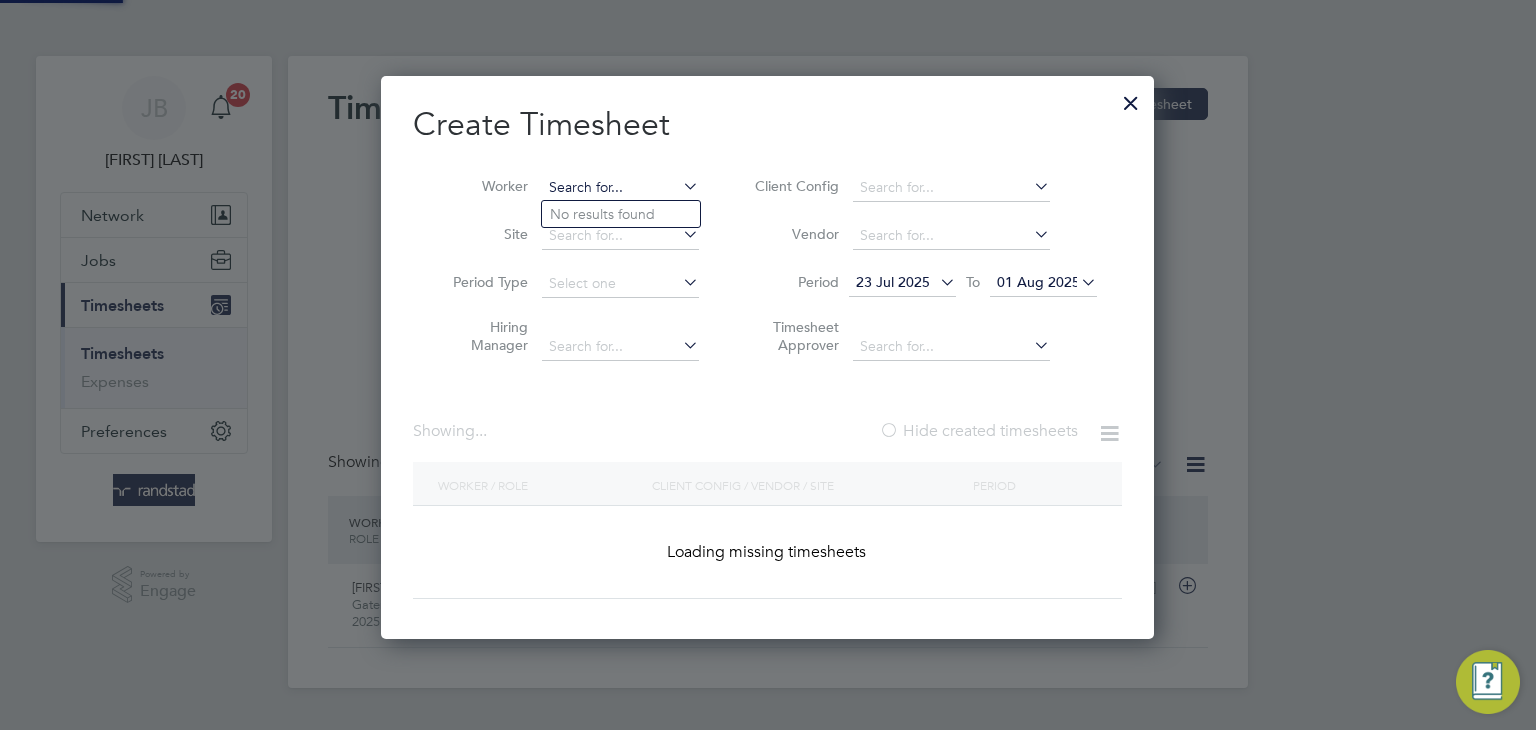 scroll, scrollTop: 10, scrollLeft: 10, axis: both 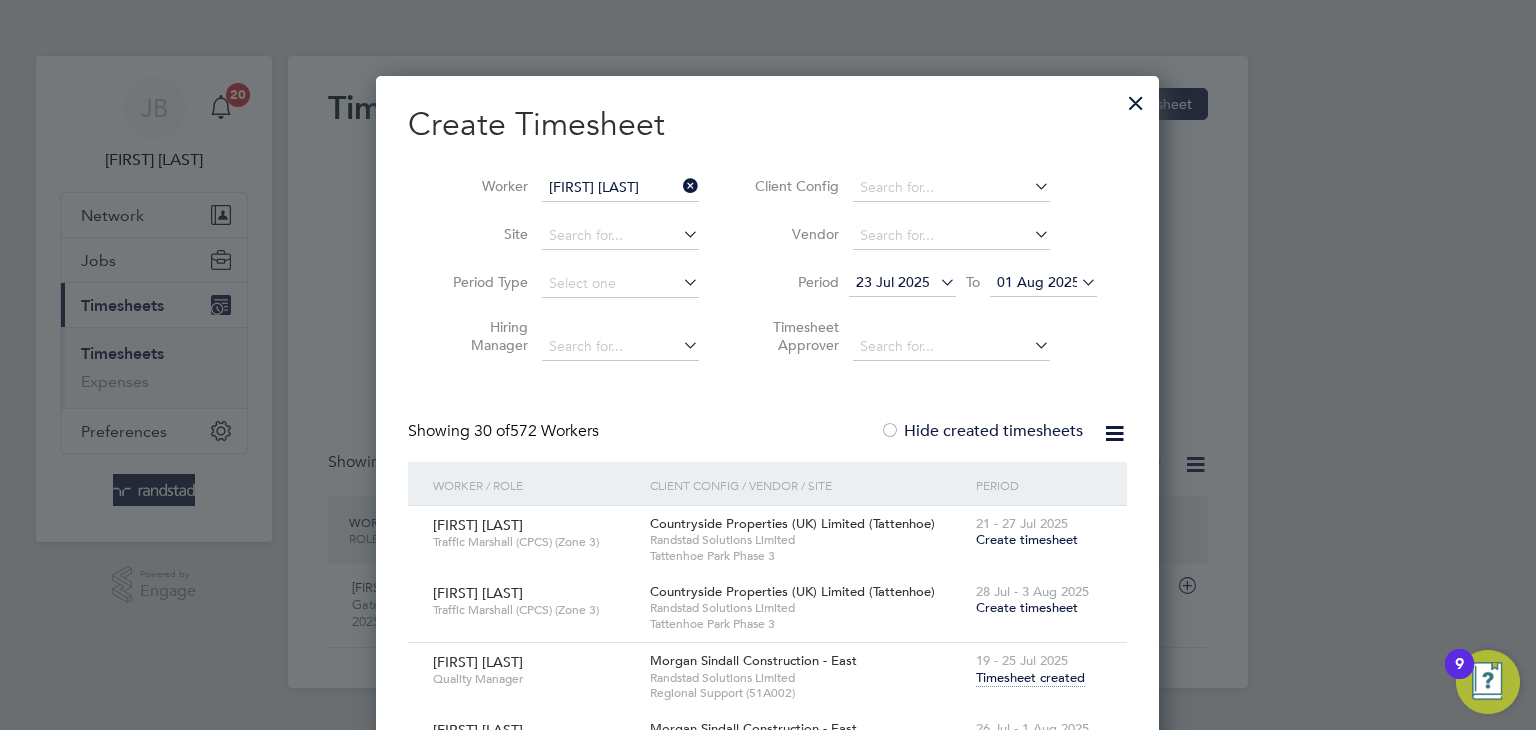 click on "[FIRST] [LAST]" 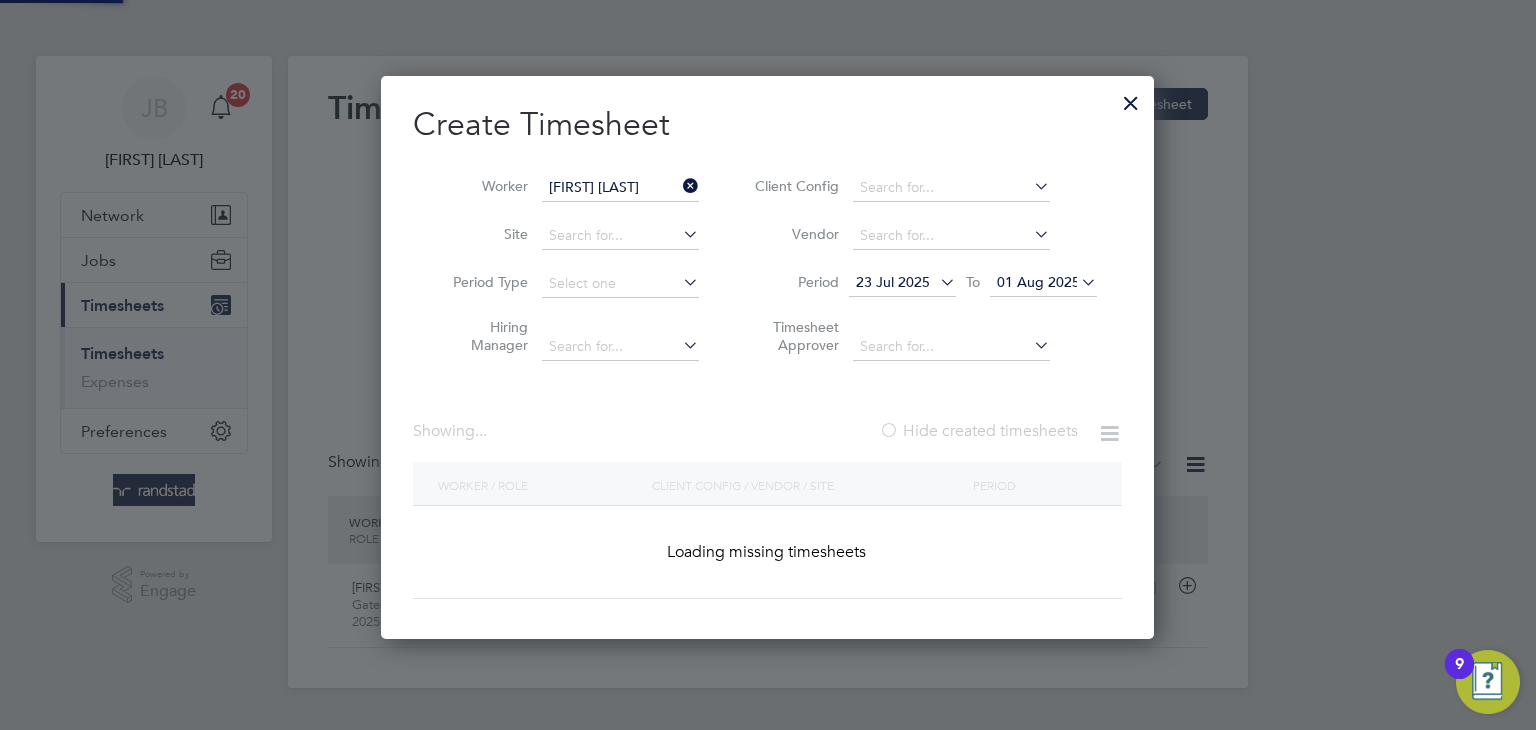 scroll, scrollTop: 9, scrollLeft: 10, axis: both 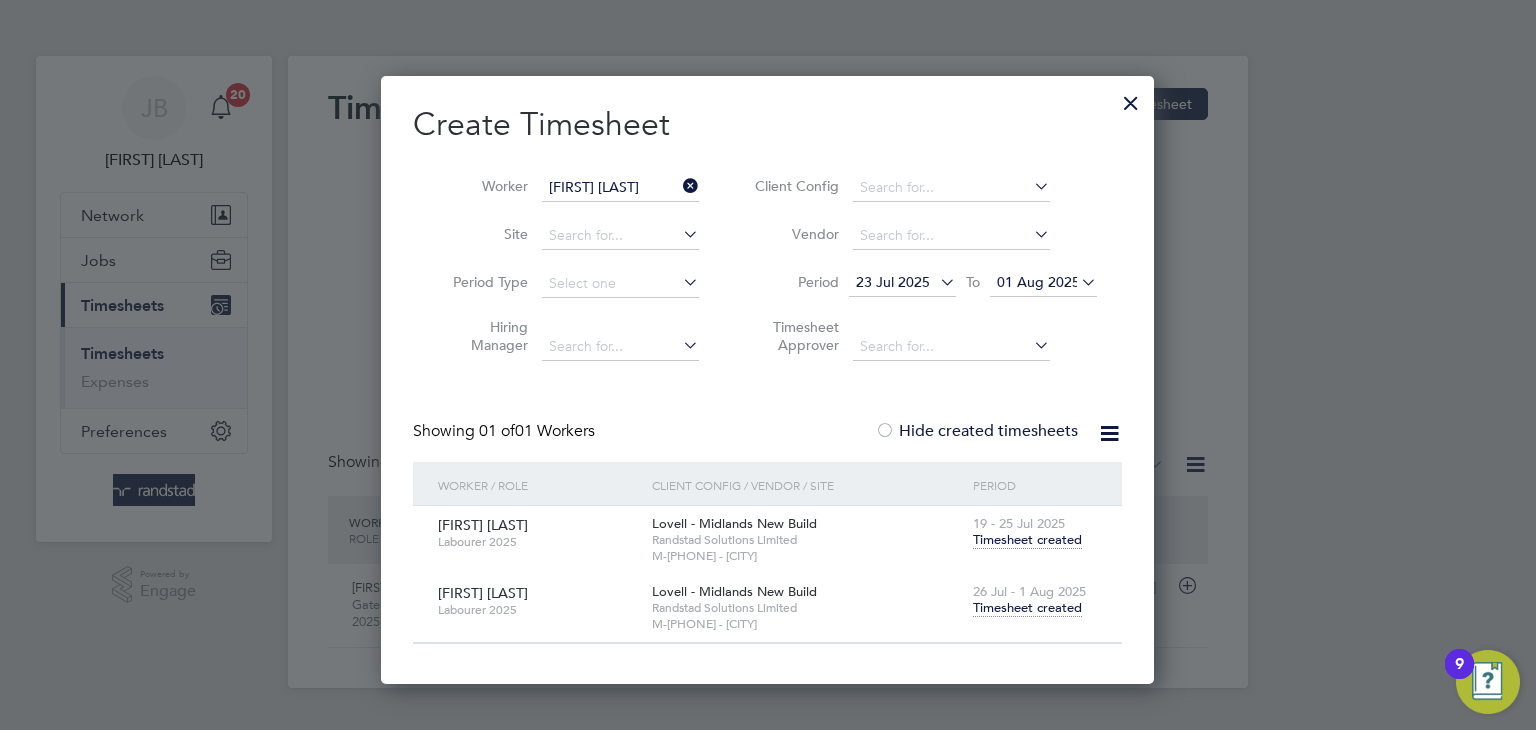 click on "Timesheet created" at bounding box center [1027, 608] 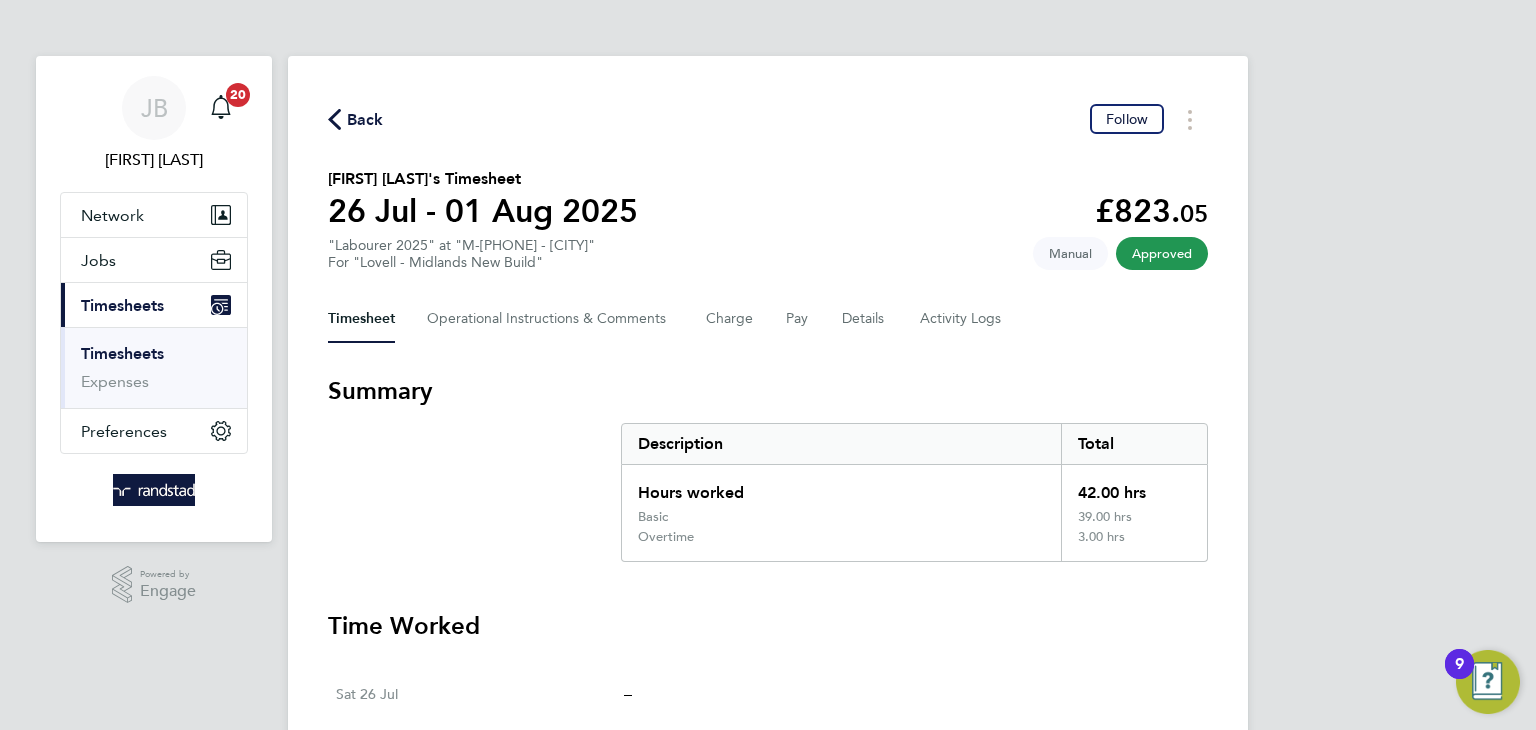 click on "Timesheet   Operational Instructions & Comments   Charge   Pay   Details   Activity Logs" 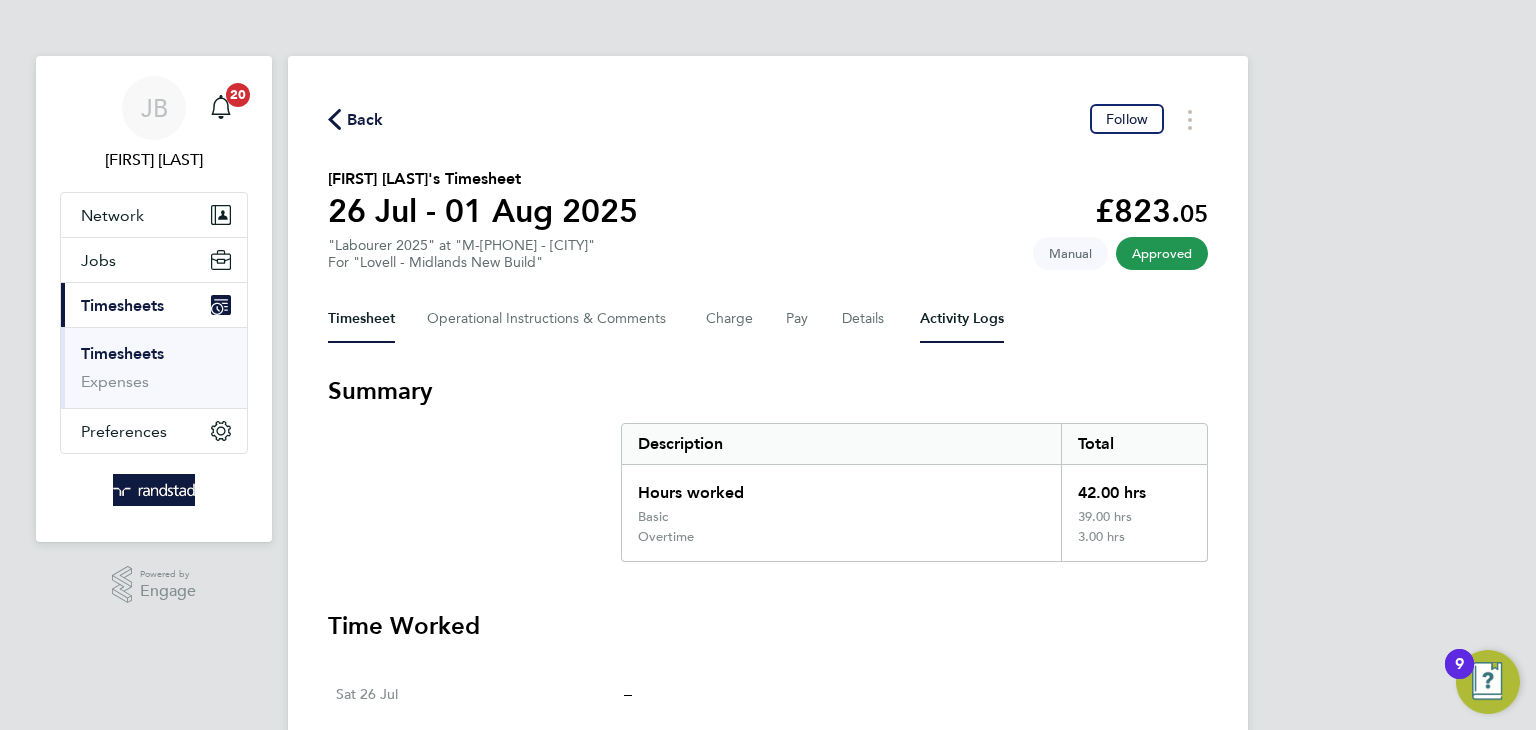 click on "Activity Logs" at bounding box center (962, 319) 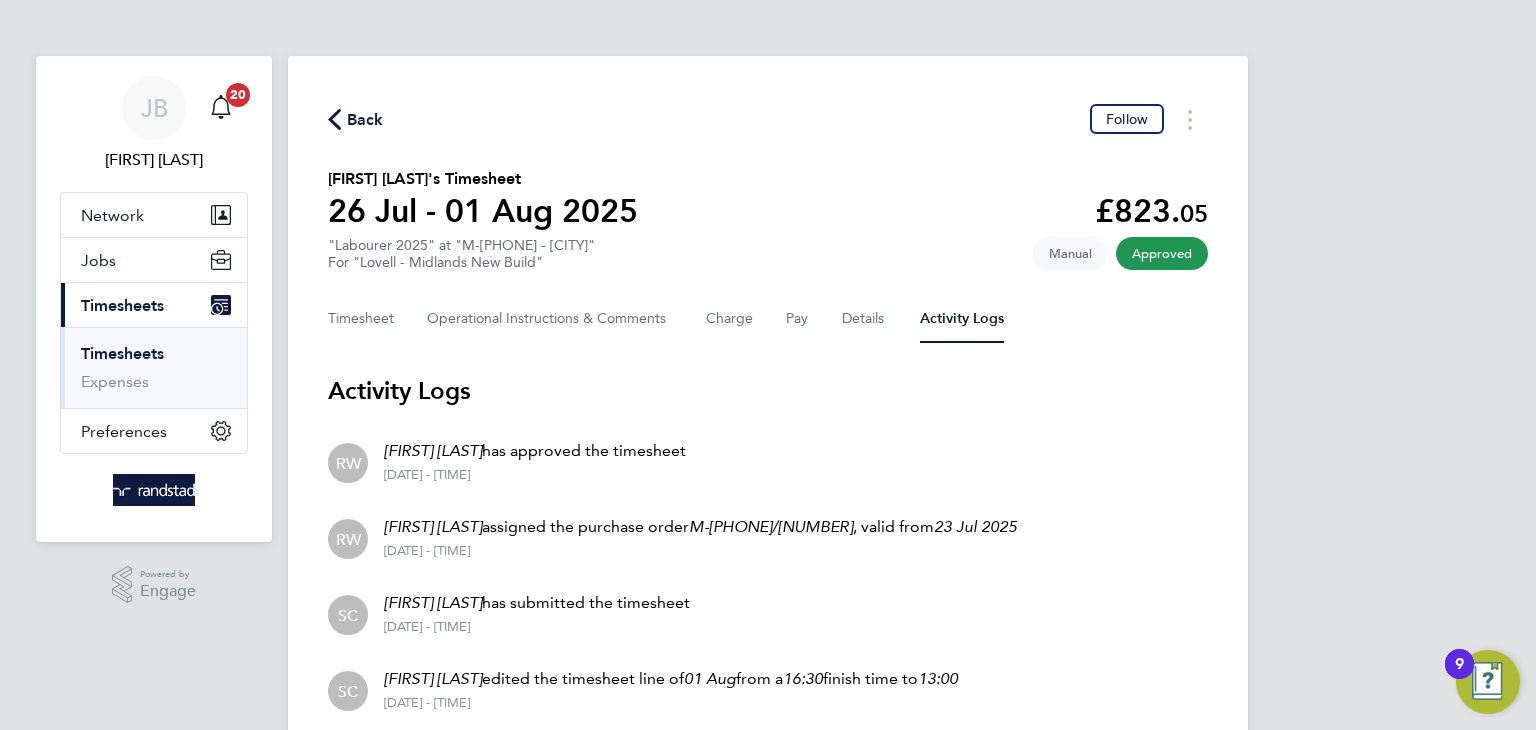 click on "Back" 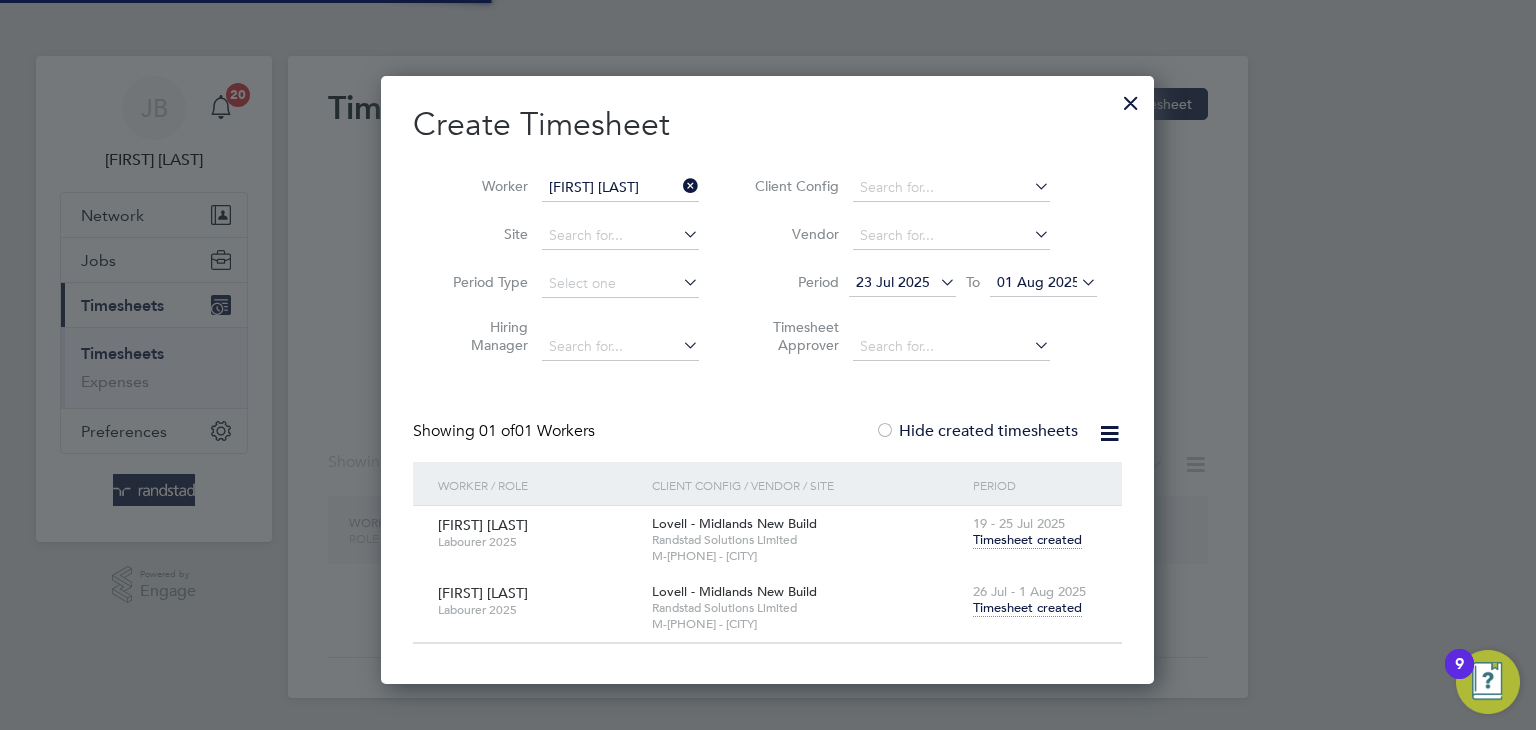 scroll, scrollTop: 9, scrollLeft: 10, axis: both 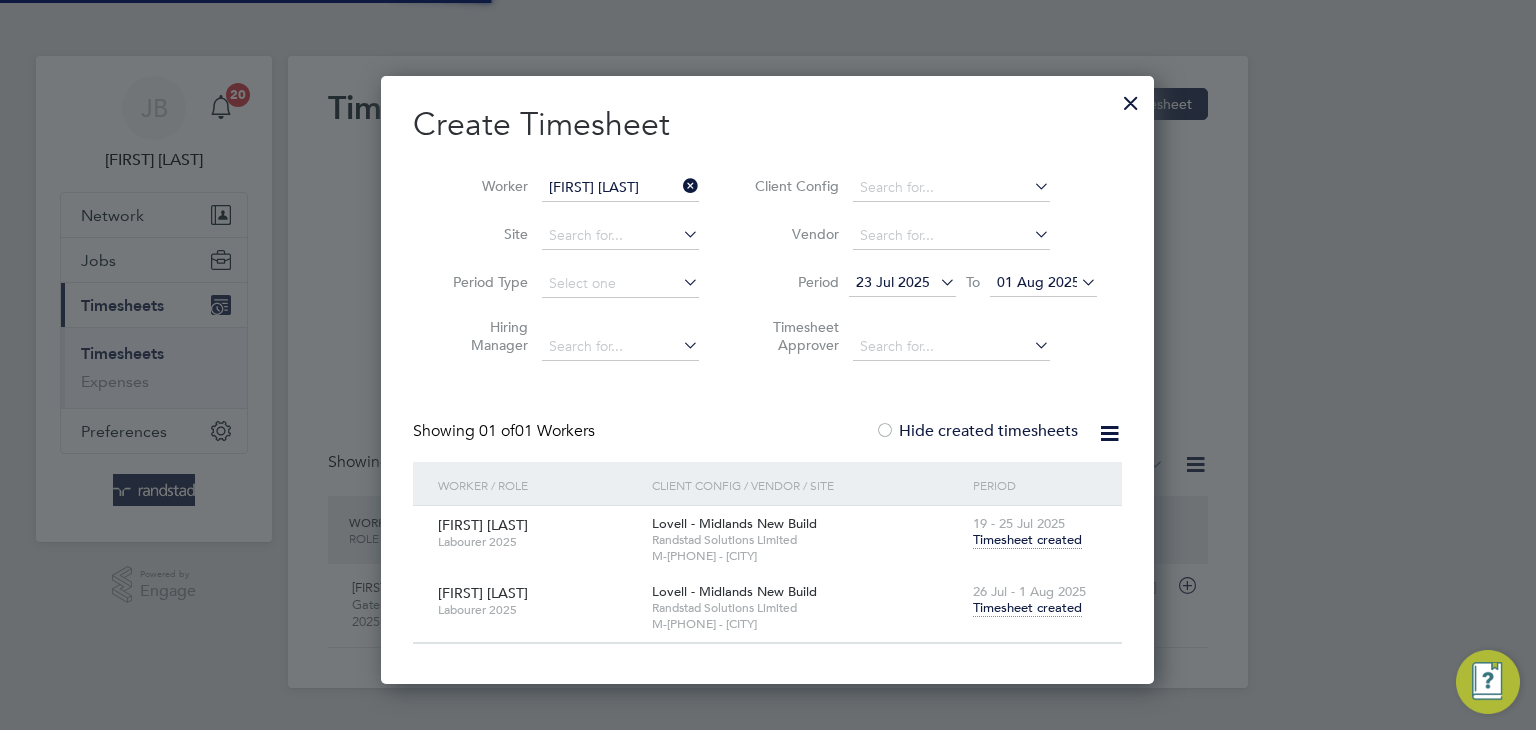 click on "[FIRST] [LAST]" at bounding box center [620, 188] 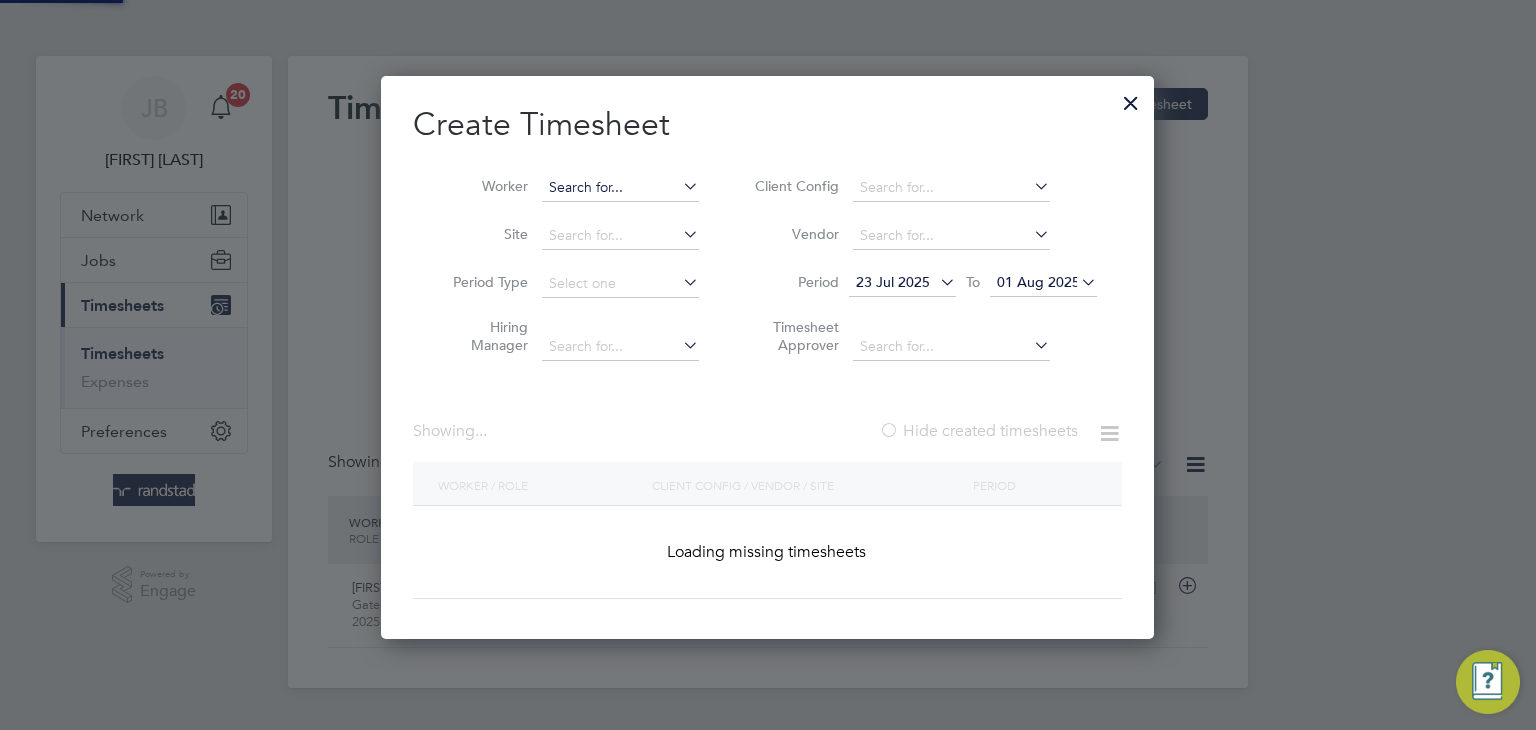 scroll, scrollTop: 10, scrollLeft: 10, axis: both 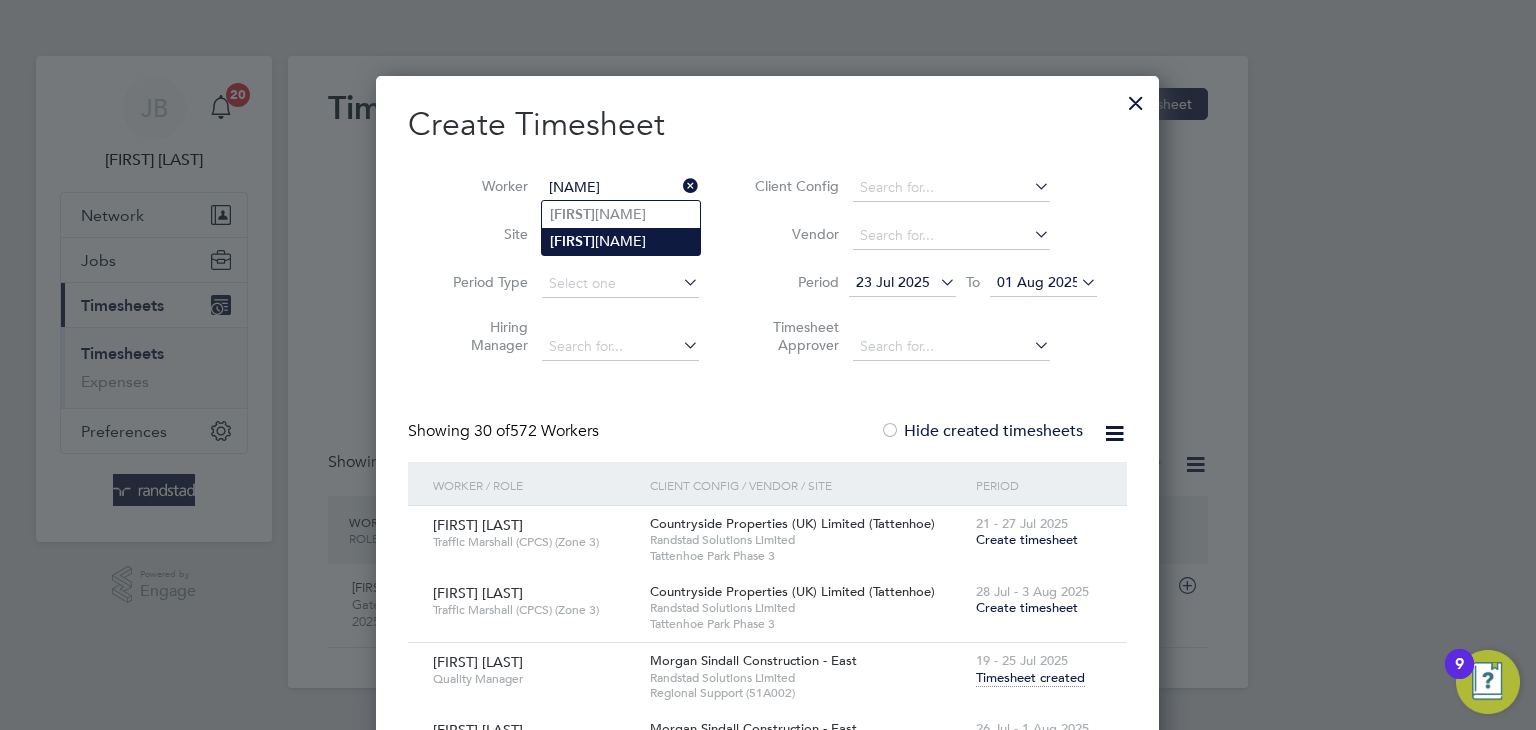 click on "[FIRST] [LAST]" 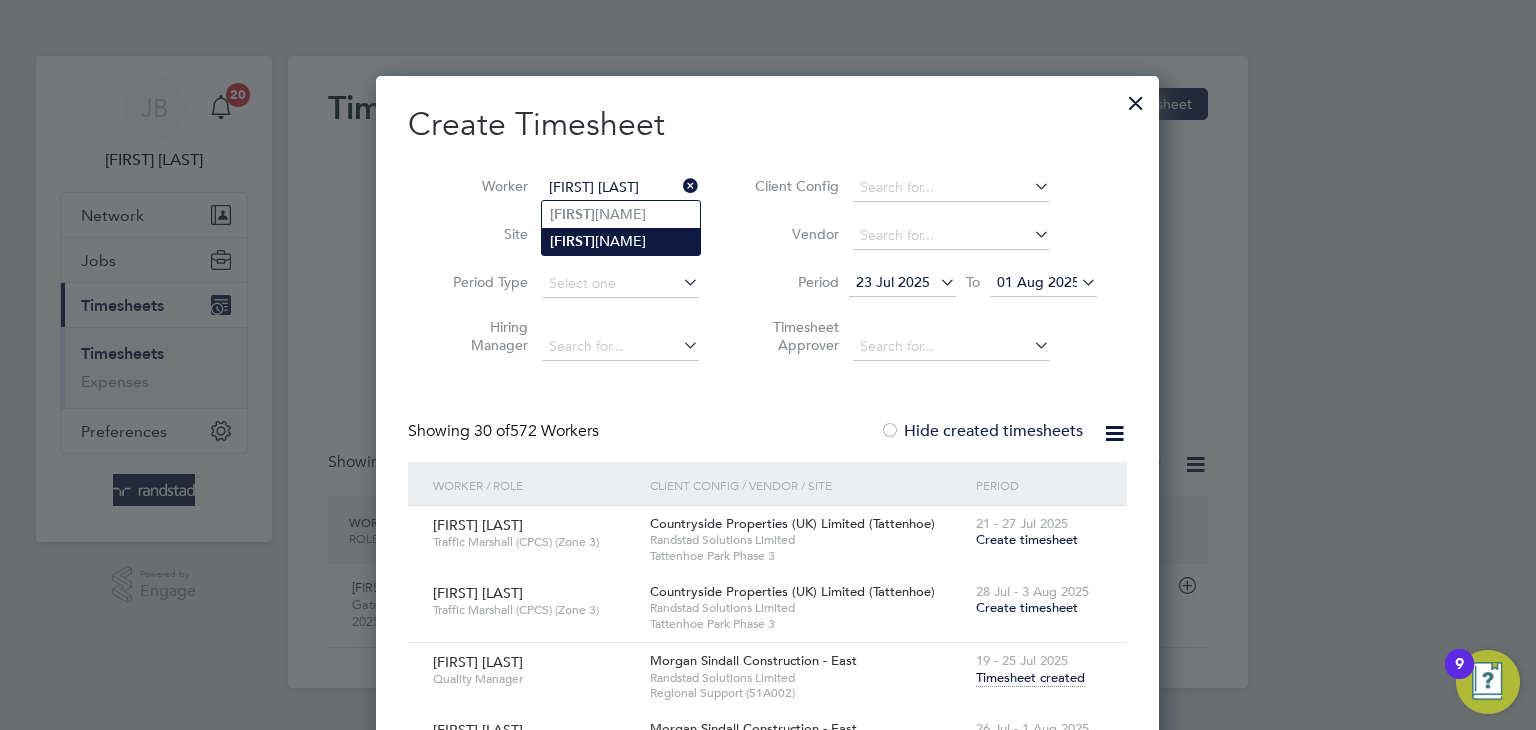 scroll, scrollTop: 10, scrollLeft: 10, axis: both 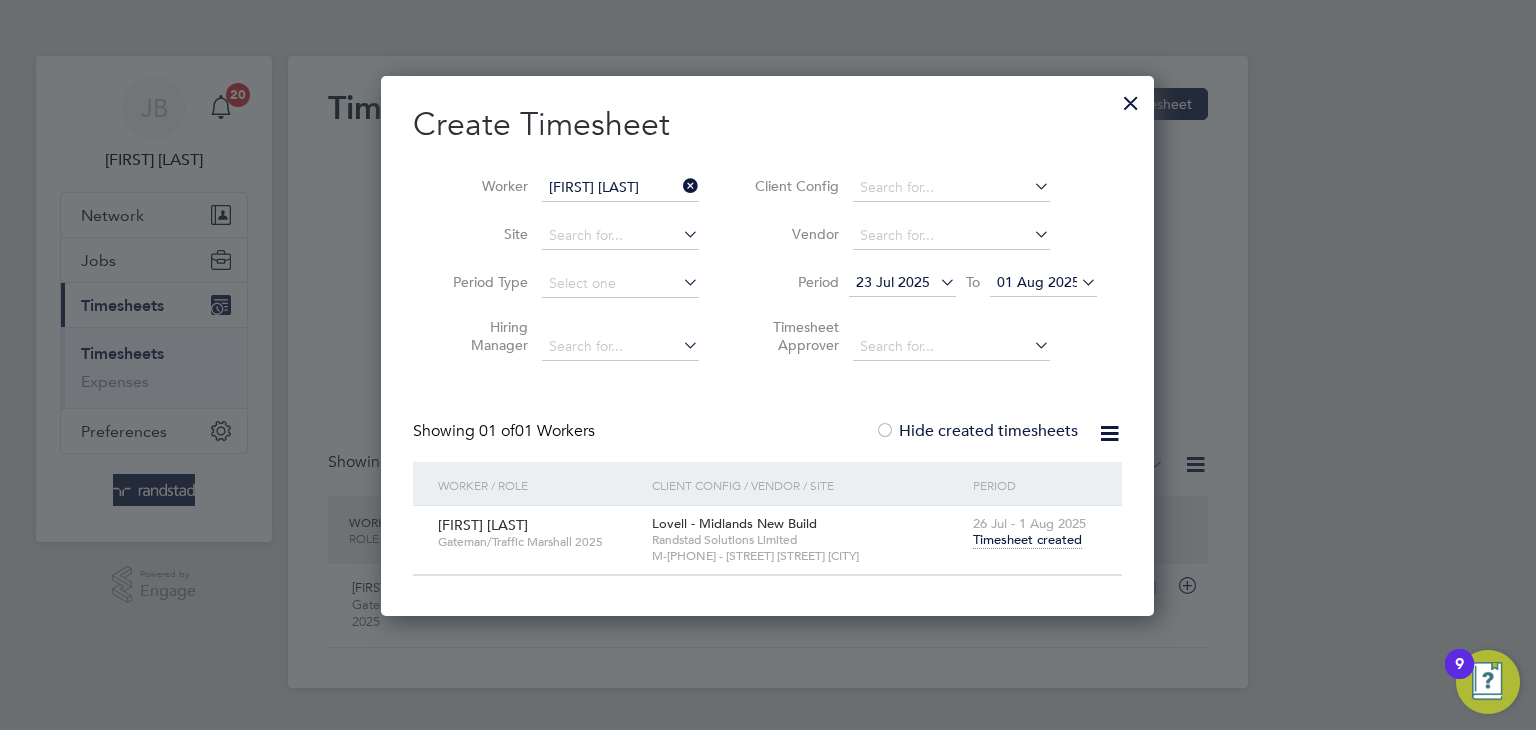 click on "Timesheet created" at bounding box center [1027, 540] 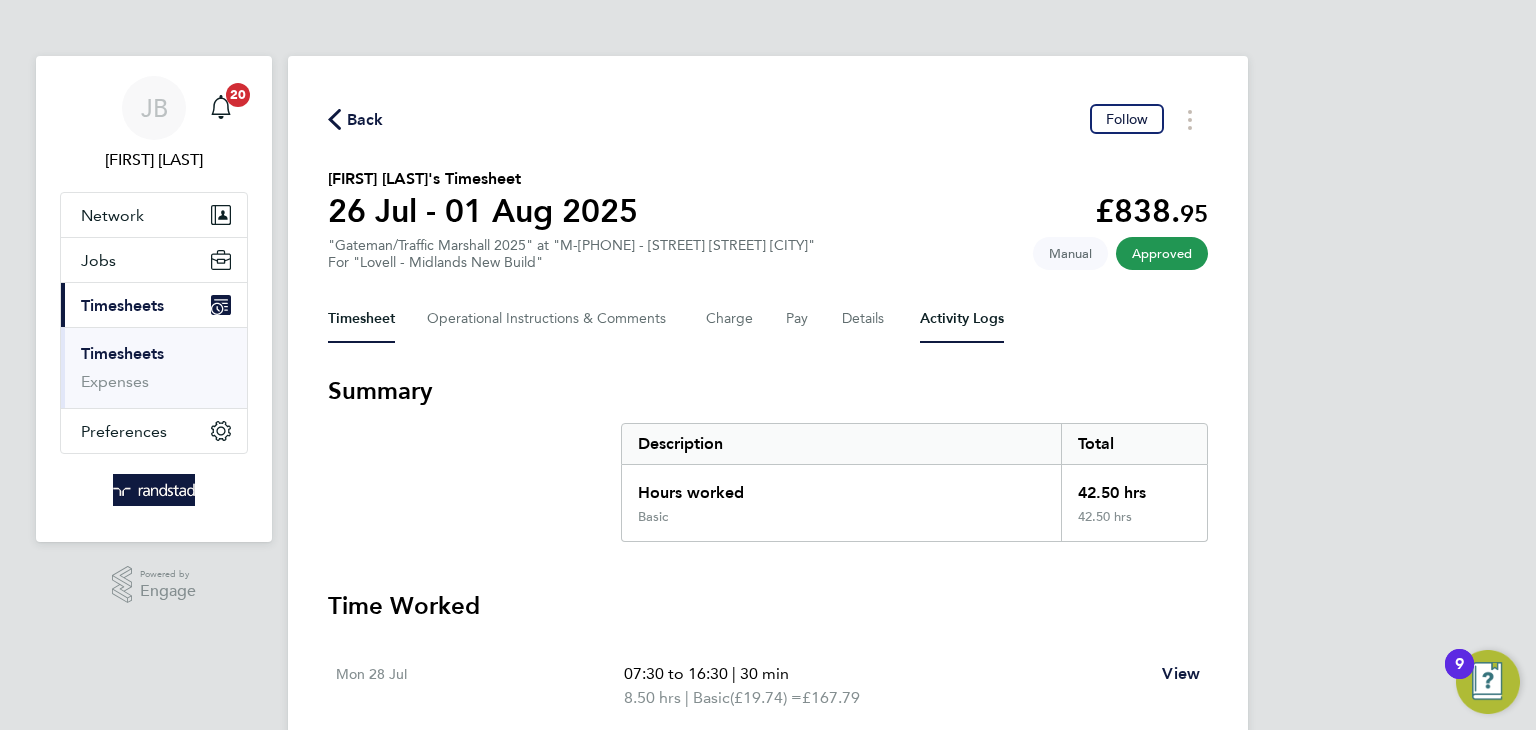 click on "Activity Logs" at bounding box center (962, 319) 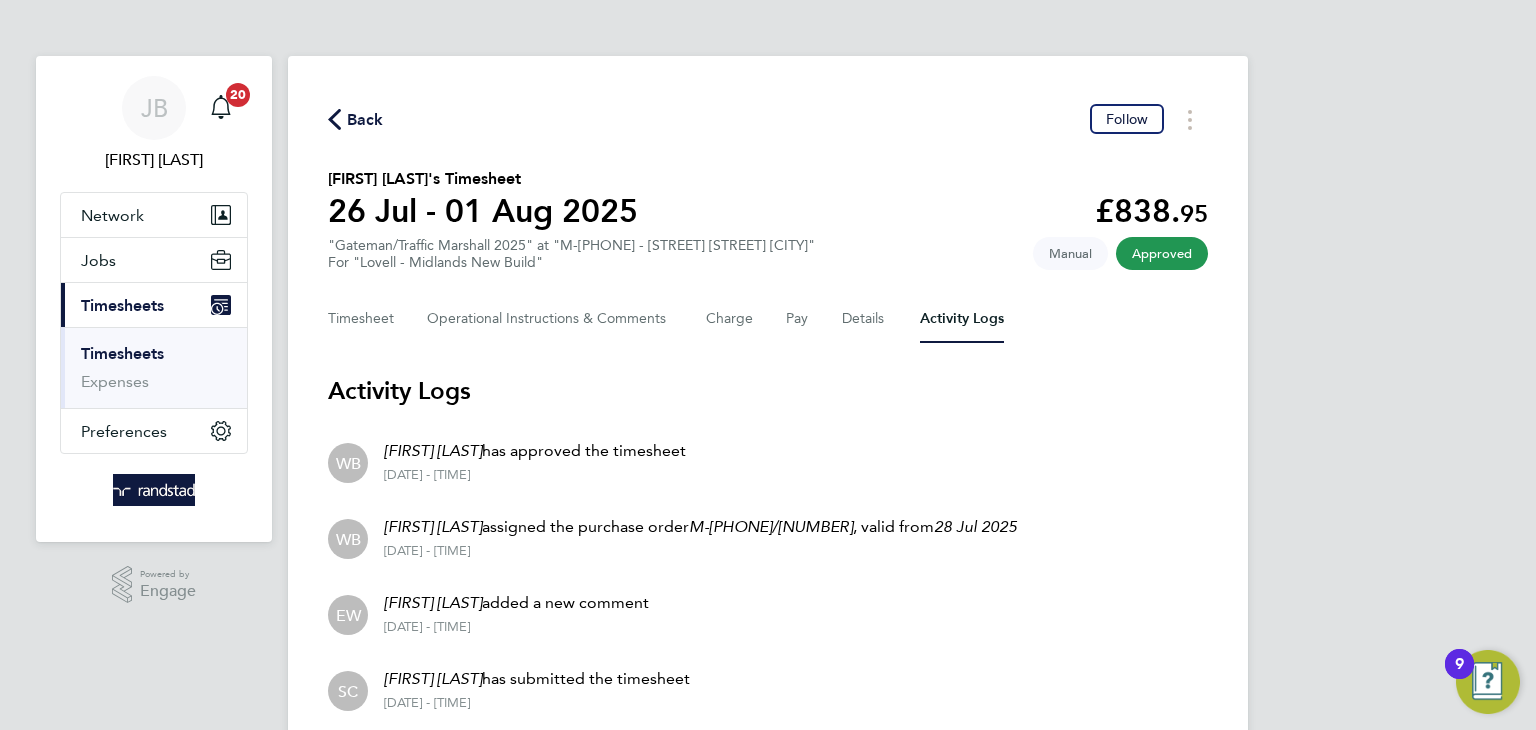 click on "Back" 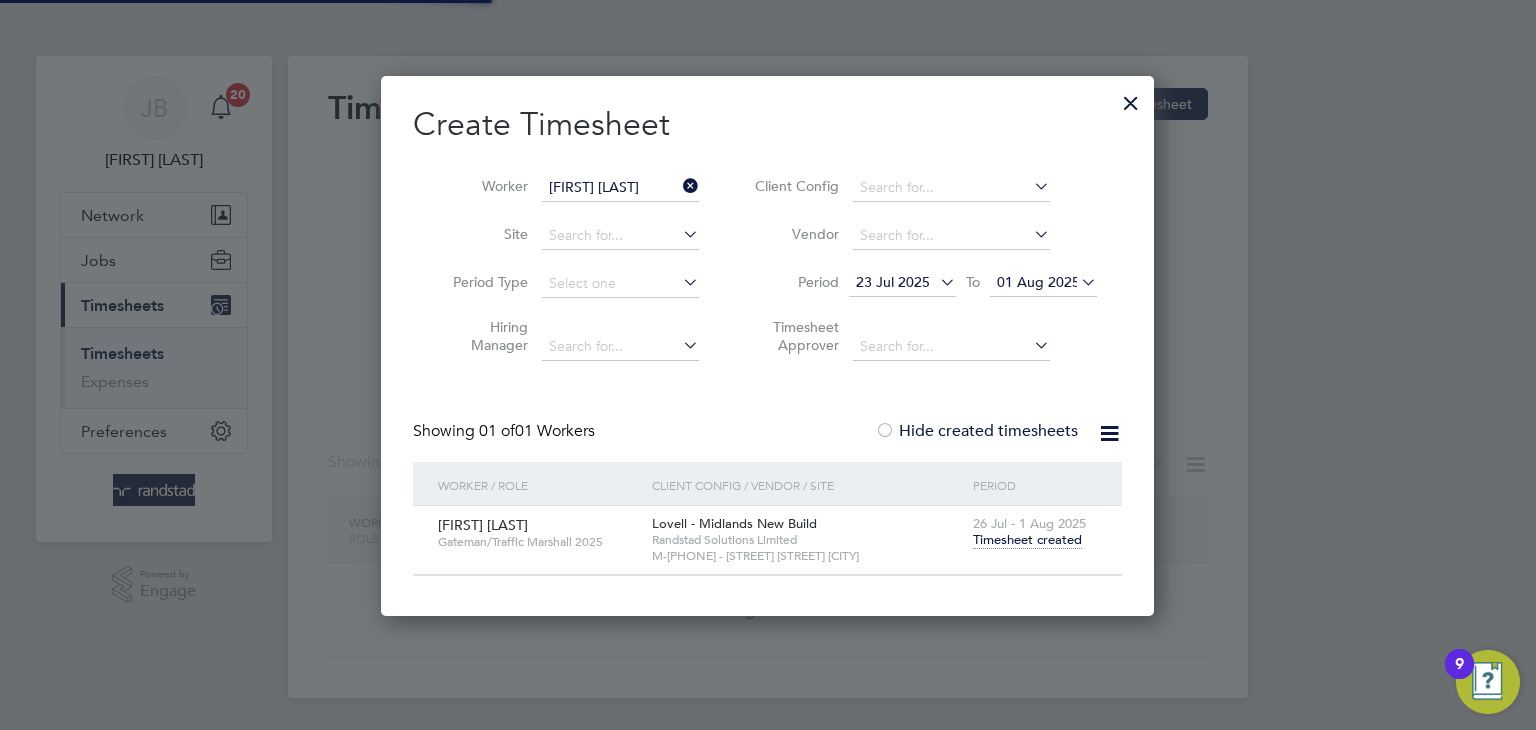 scroll, scrollTop: 9, scrollLeft: 10, axis: both 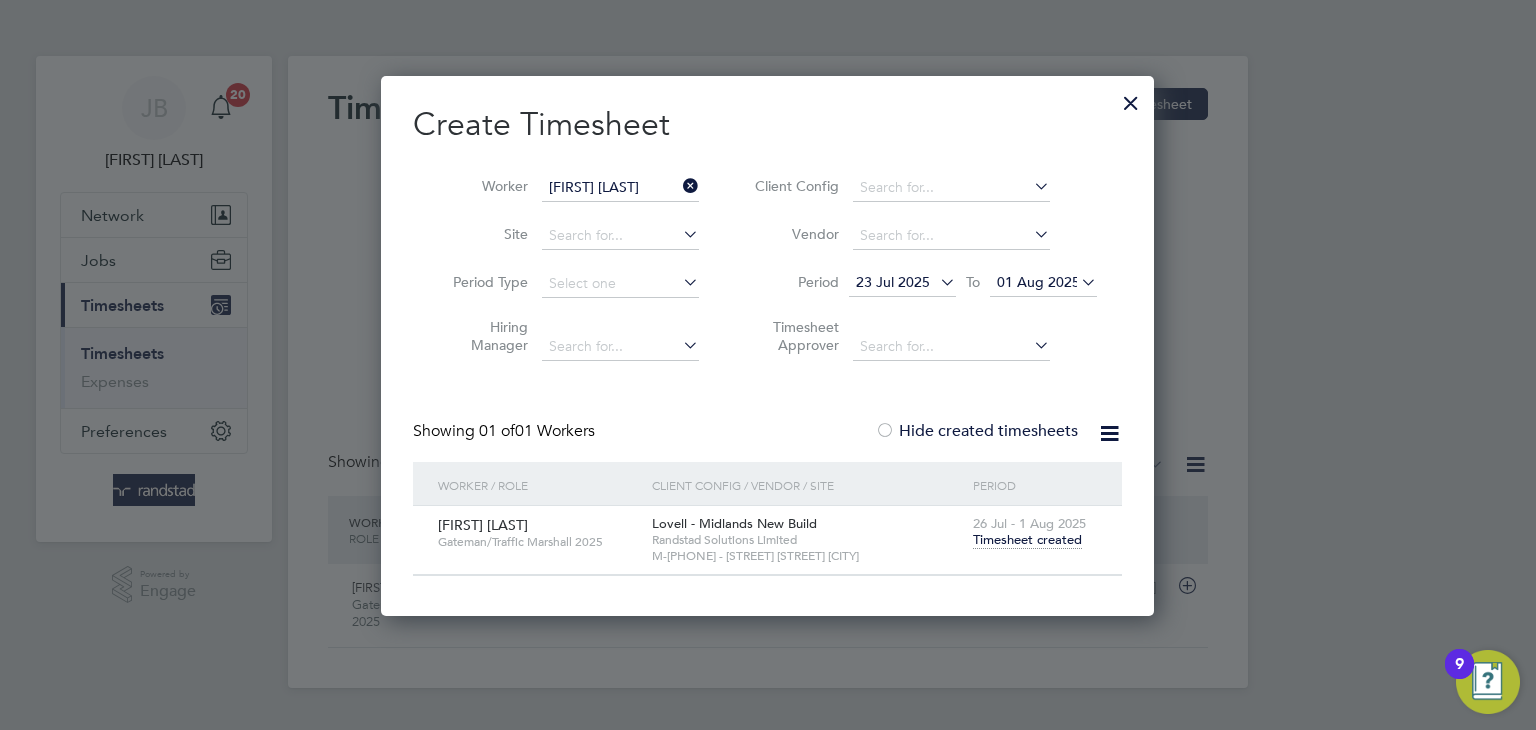 drag, startPoint x: 653, startPoint y: 178, endPoint x: 733, endPoint y: 179, distance: 80.00625 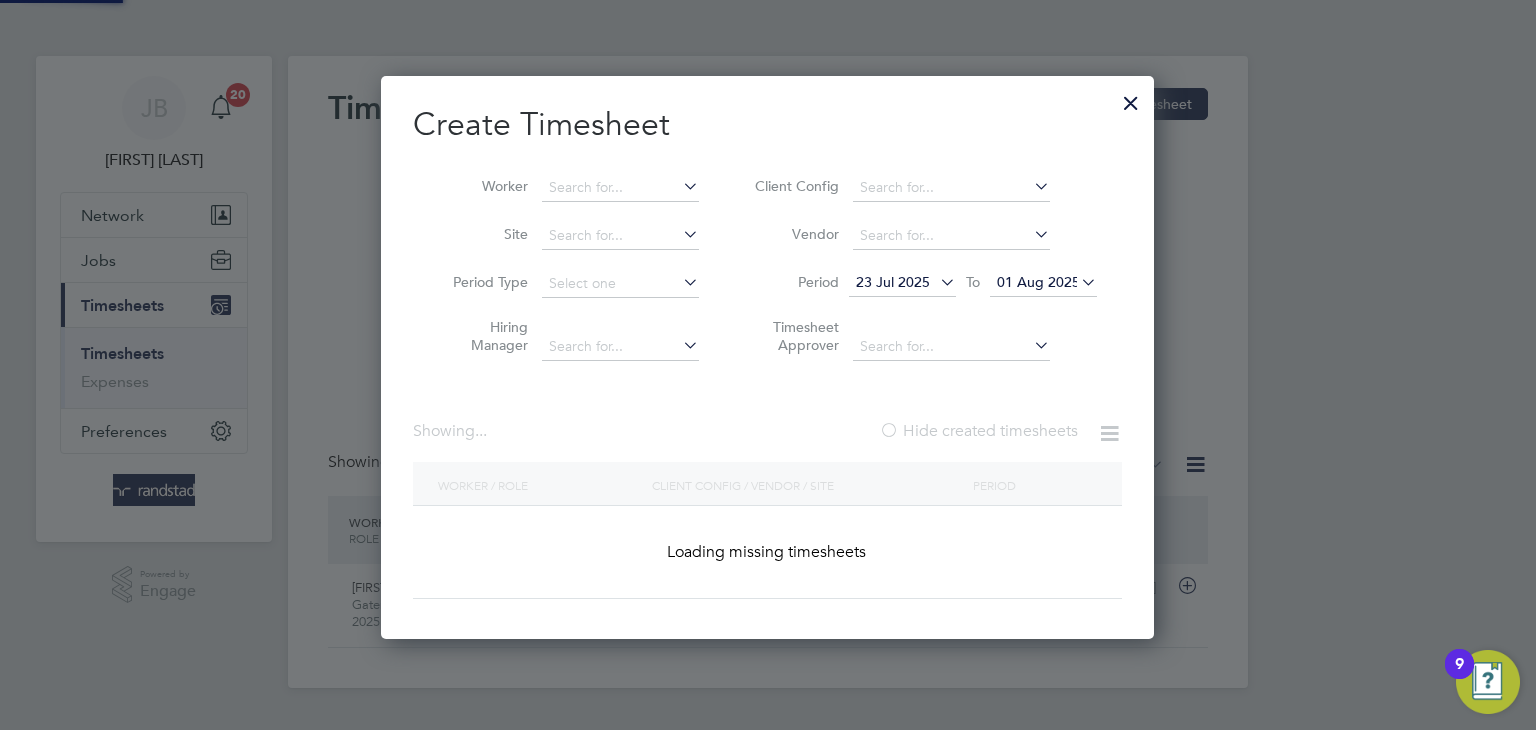 scroll, scrollTop: 10, scrollLeft: 10, axis: both 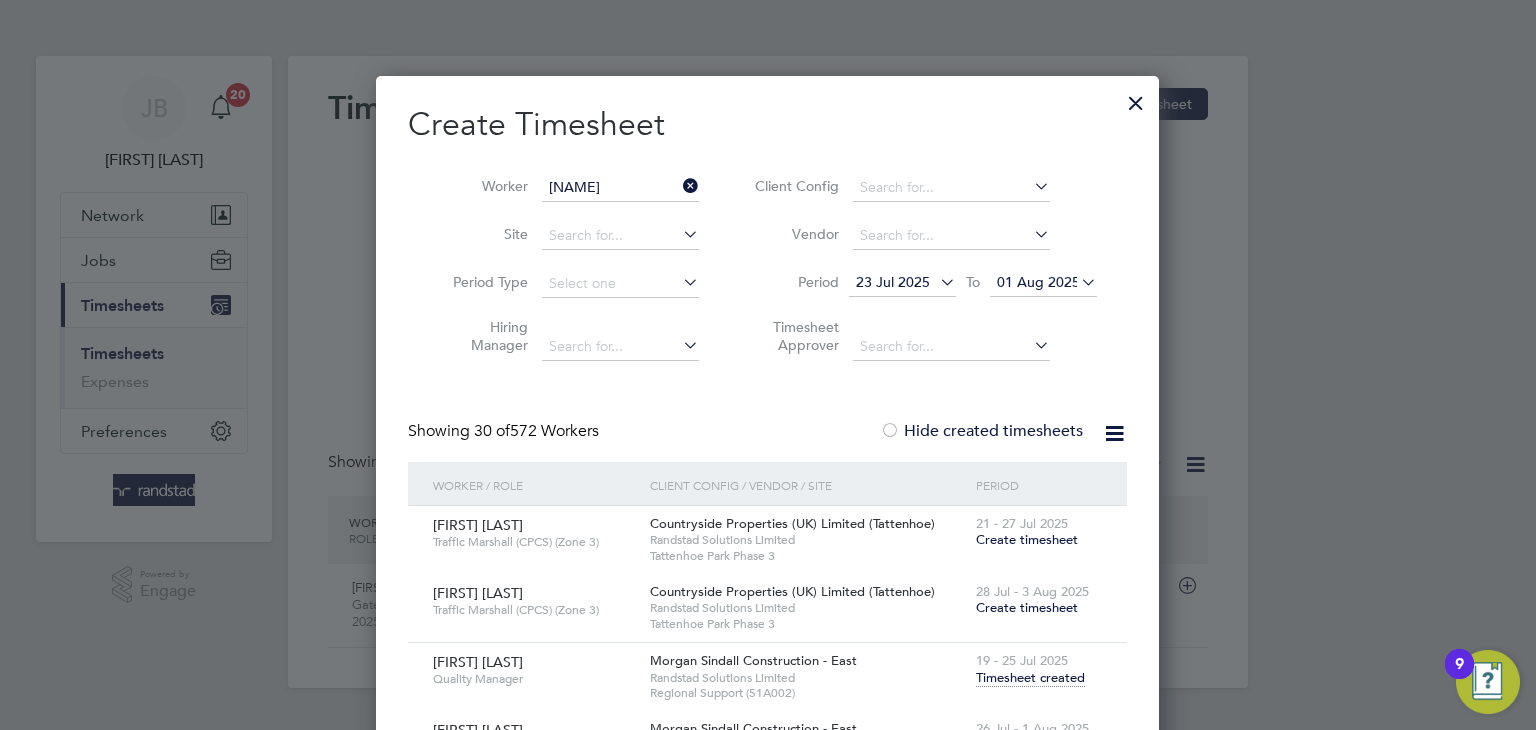 click on "[NAME]" 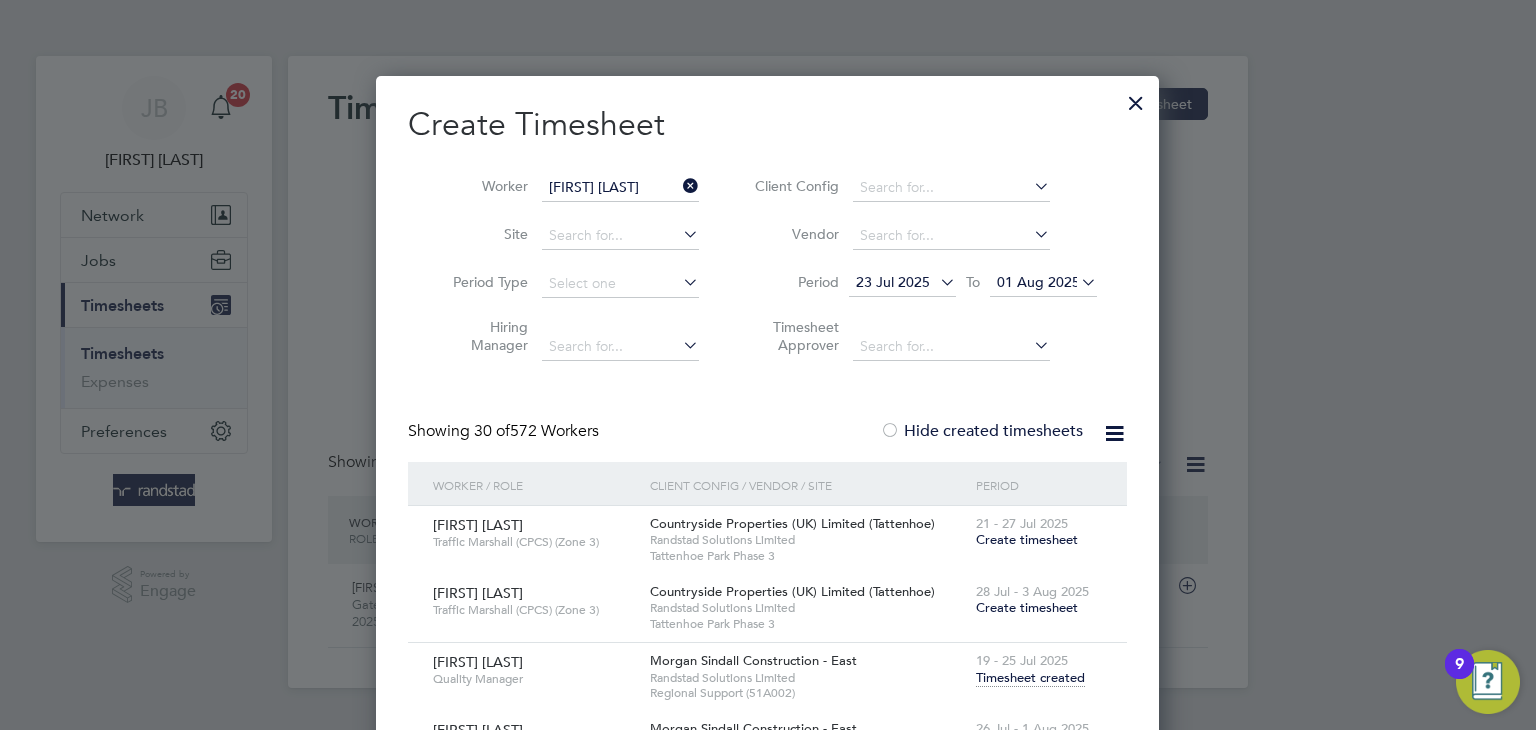 scroll, scrollTop: 10, scrollLeft: 10, axis: both 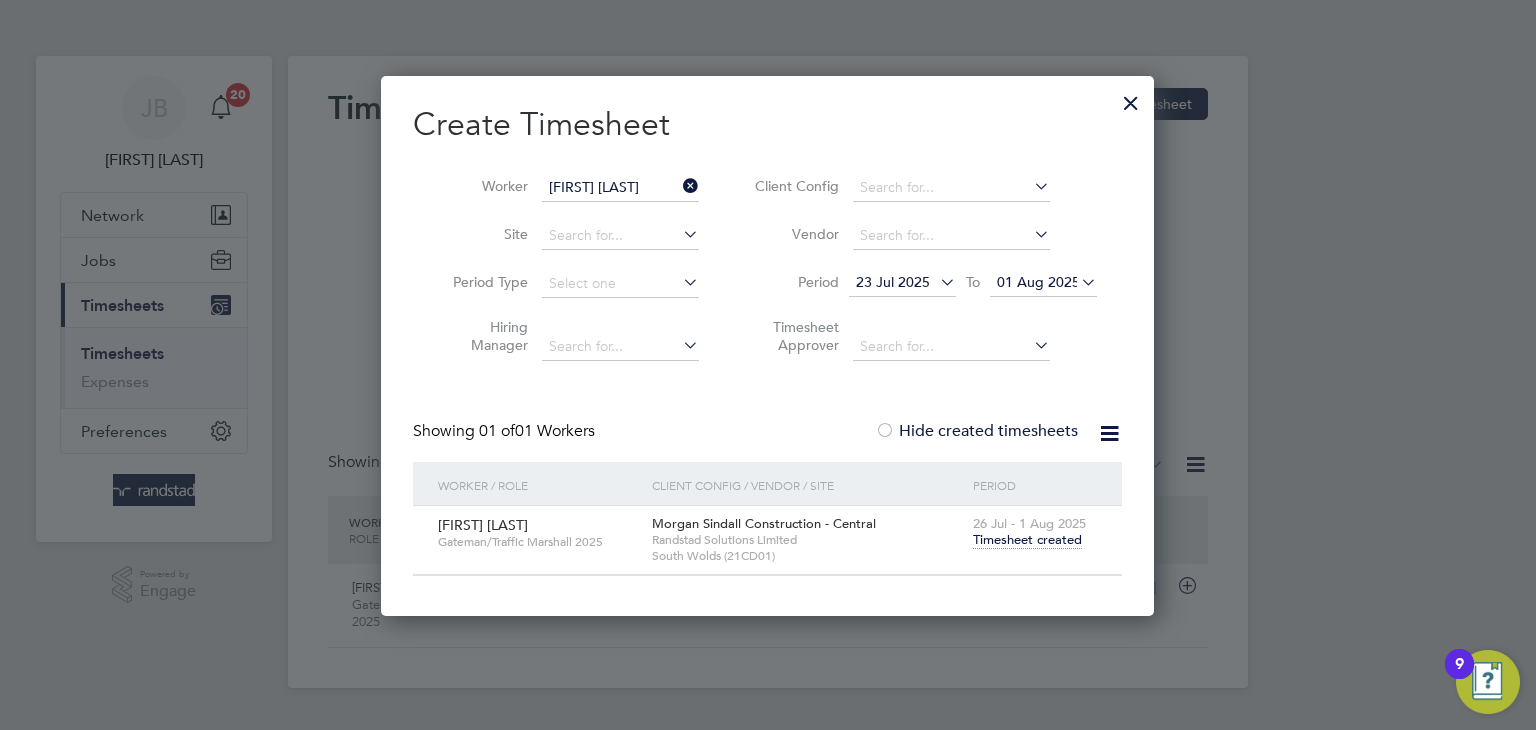 click on "Timesheet created" at bounding box center (1027, 540) 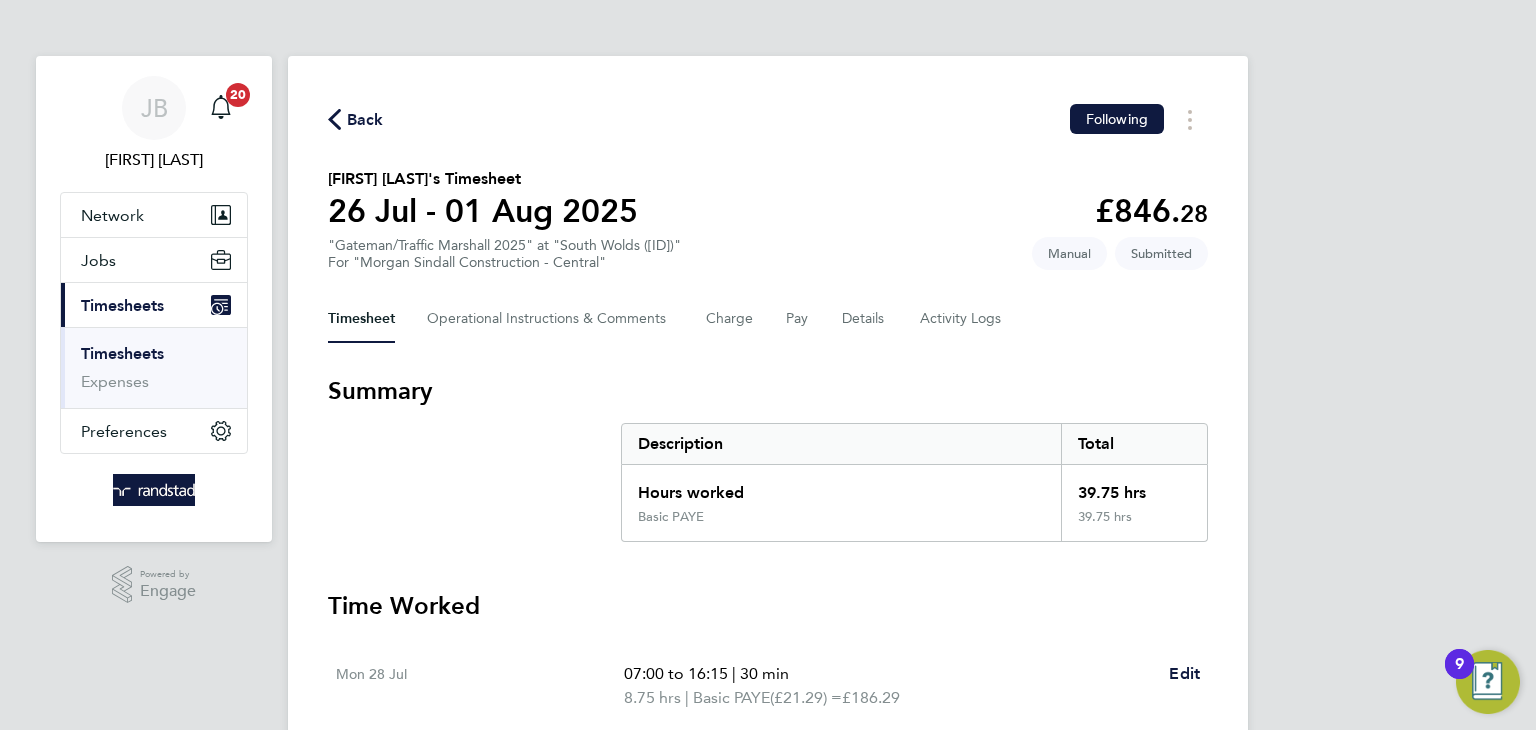 click on "Timesheet   Operational Instructions & Comments   Charge   Pay   Details   Activity Logs" 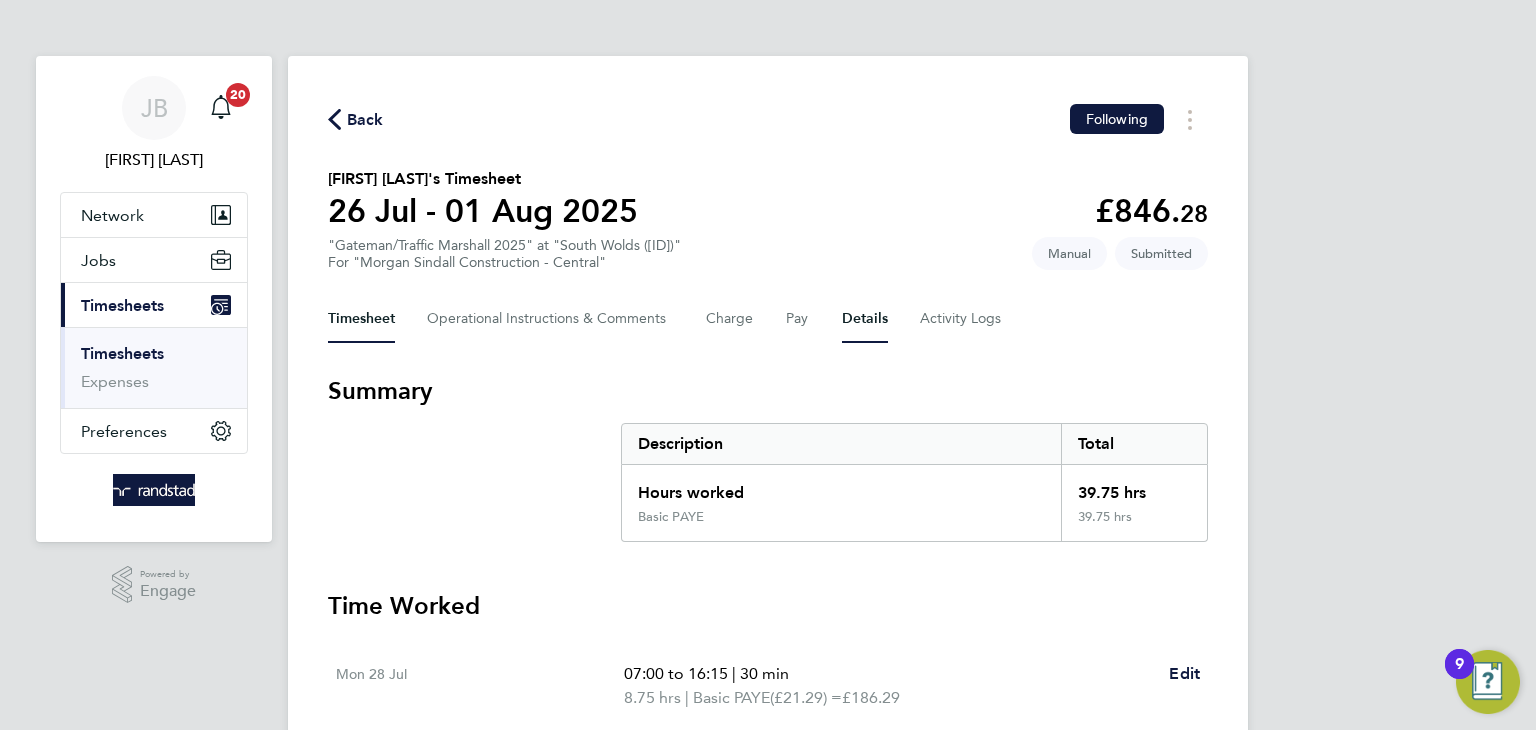 click on "Details" at bounding box center [865, 319] 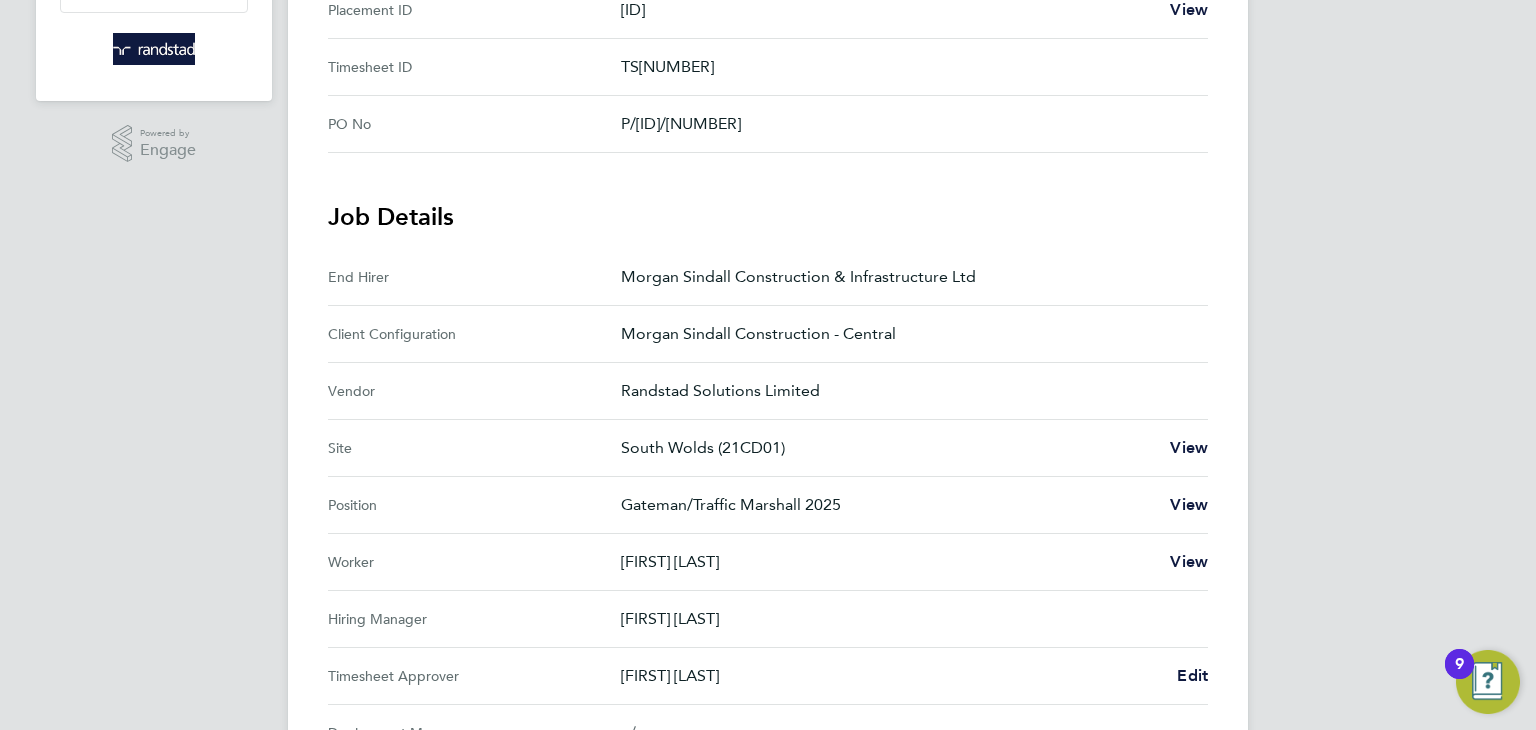 scroll, scrollTop: 535, scrollLeft: 0, axis: vertical 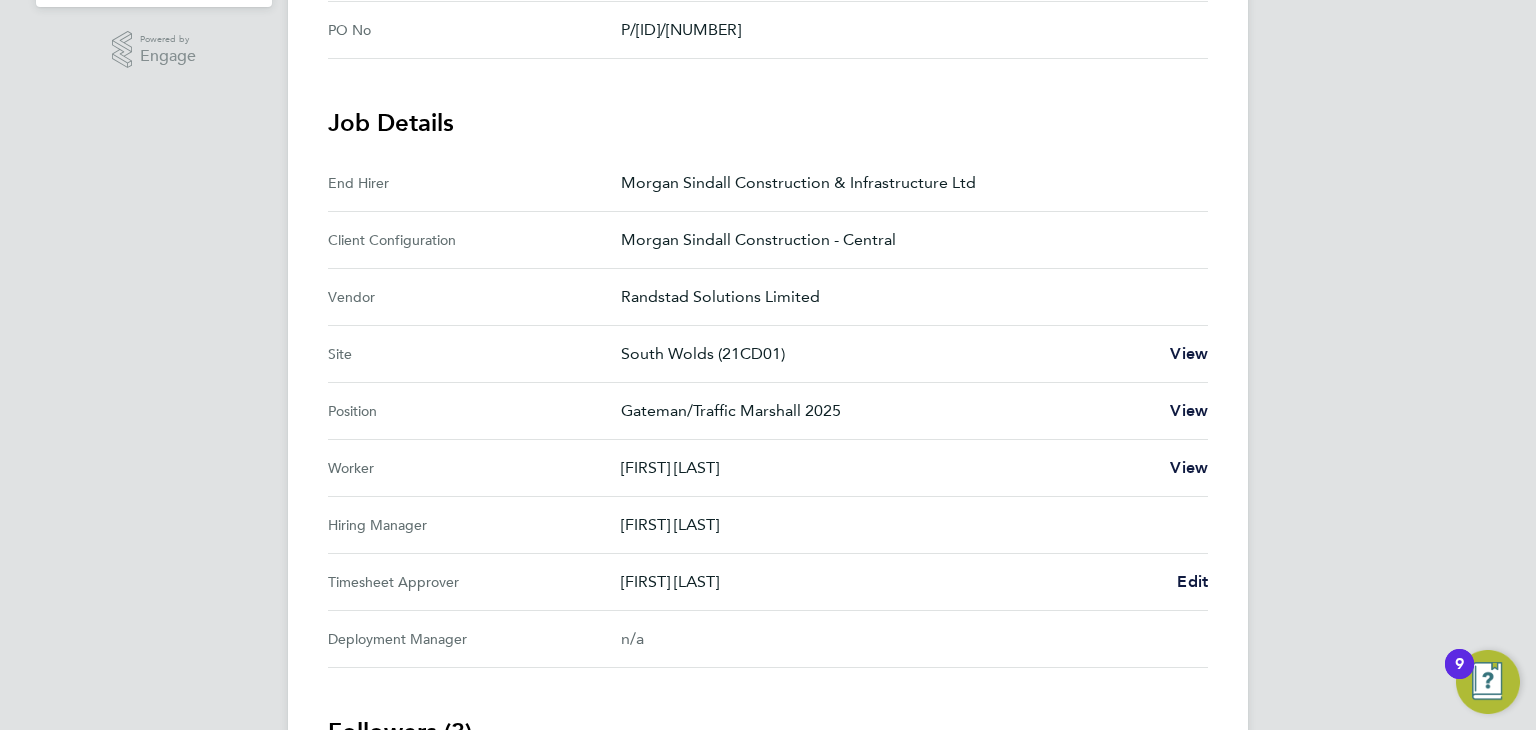 click on "Timesheet Approver   [FIRST] [LAST]   Edit" at bounding box center [768, 582] 